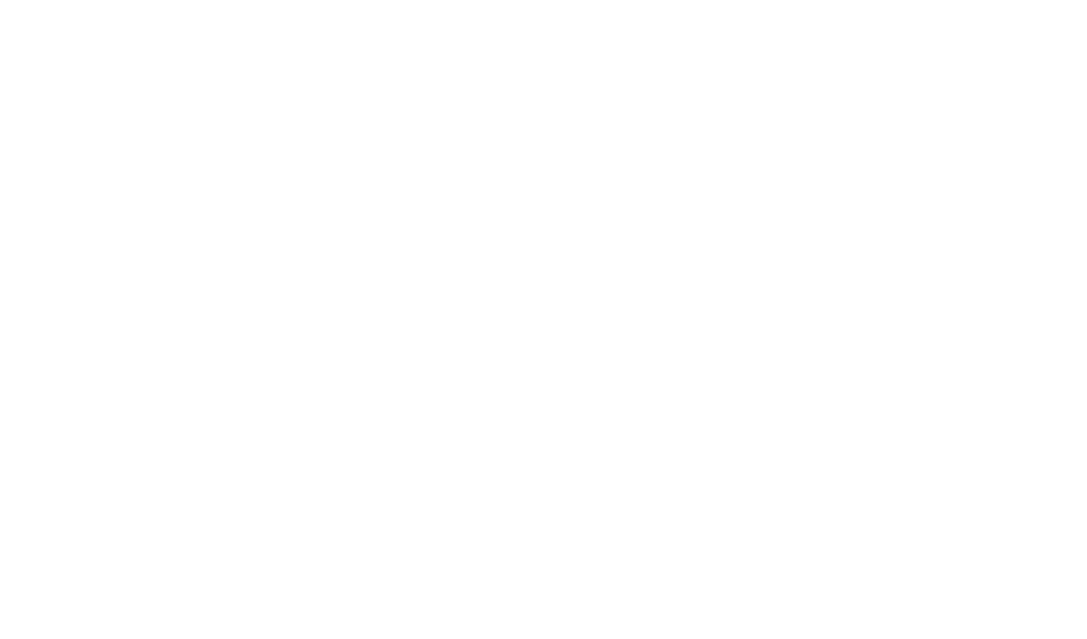 scroll, scrollTop: 0, scrollLeft: 0, axis: both 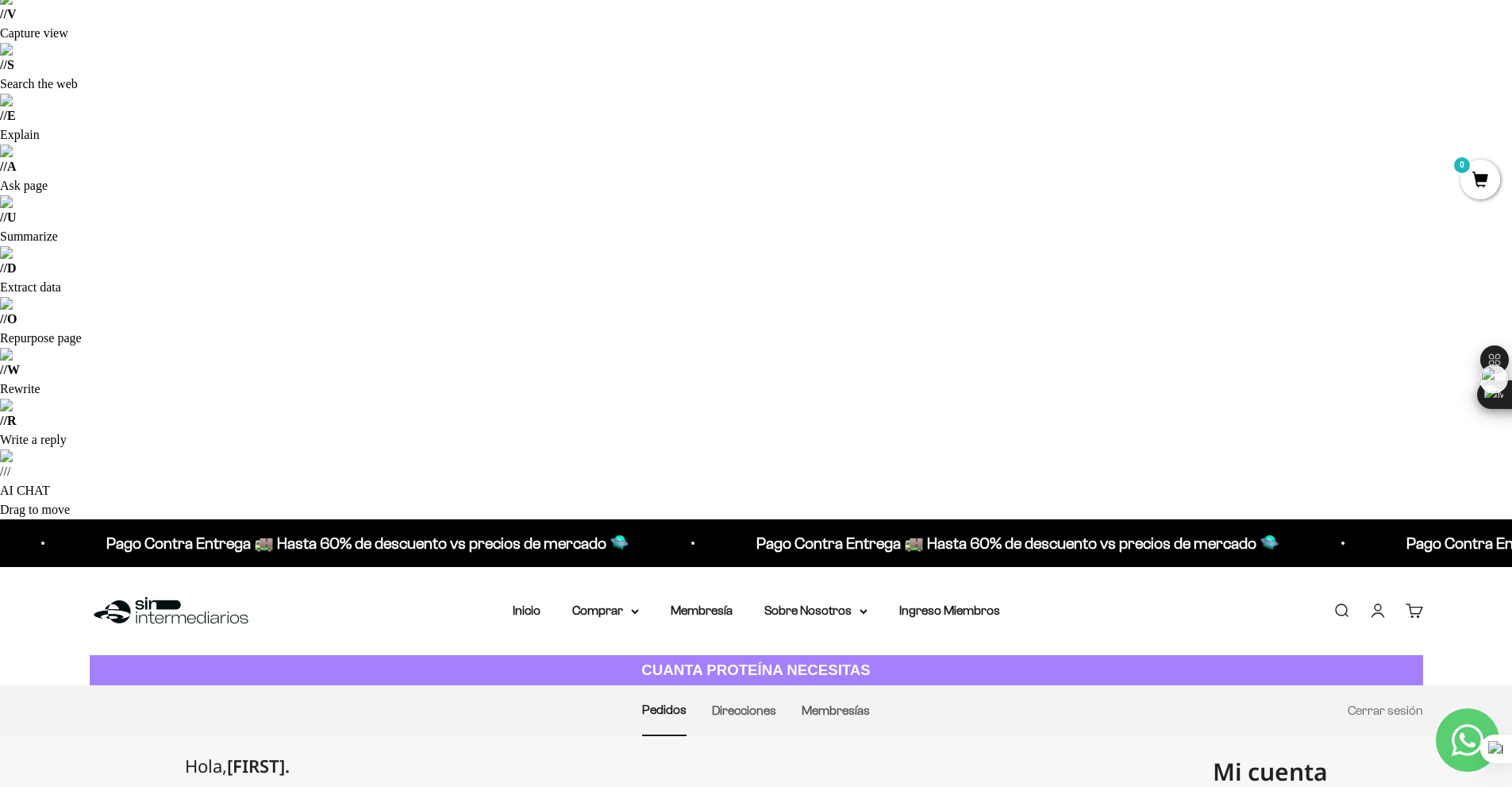 click on "1" at bounding box center (781, 892) 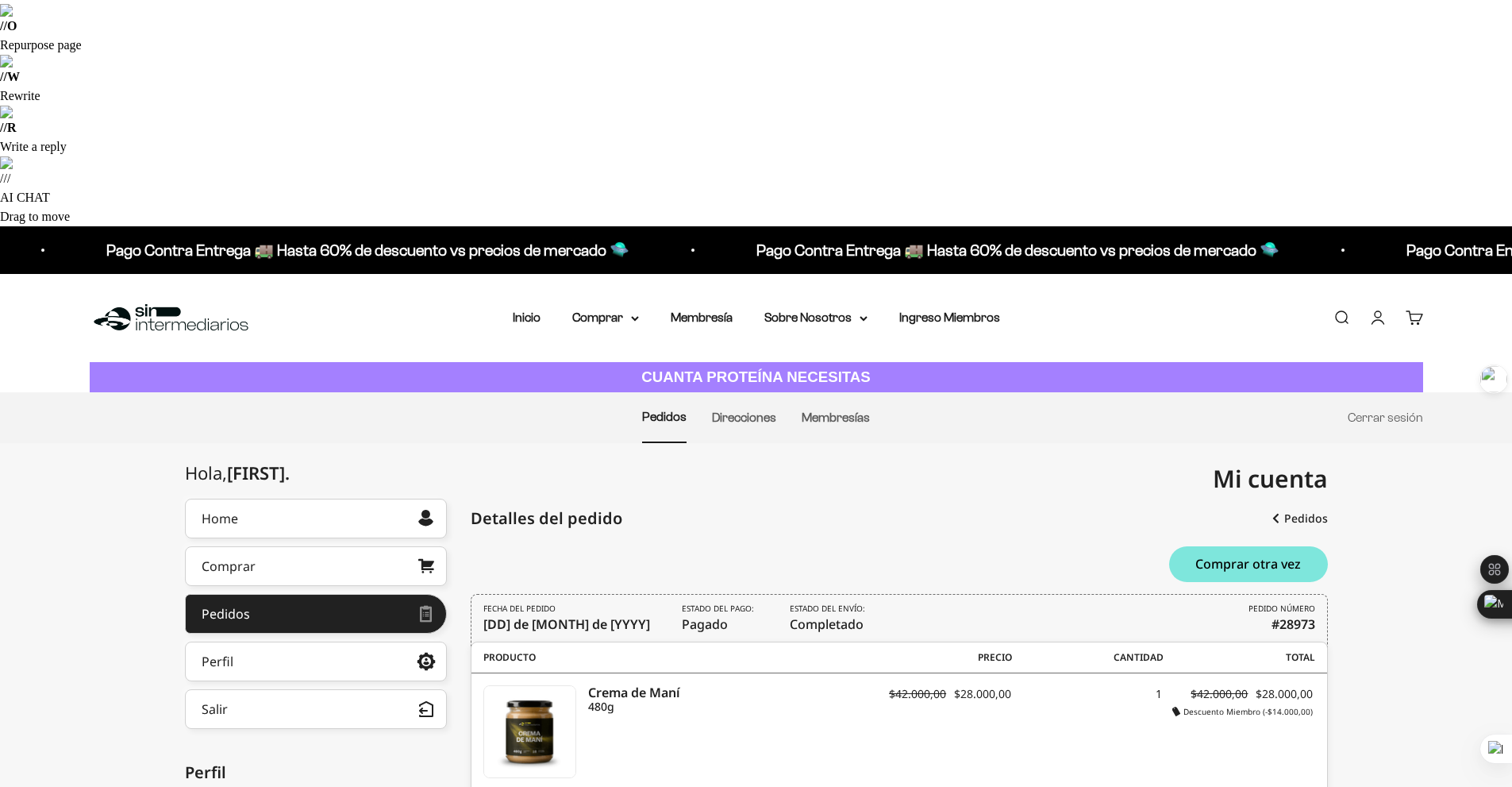 scroll, scrollTop: 0, scrollLeft: 0, axis: both 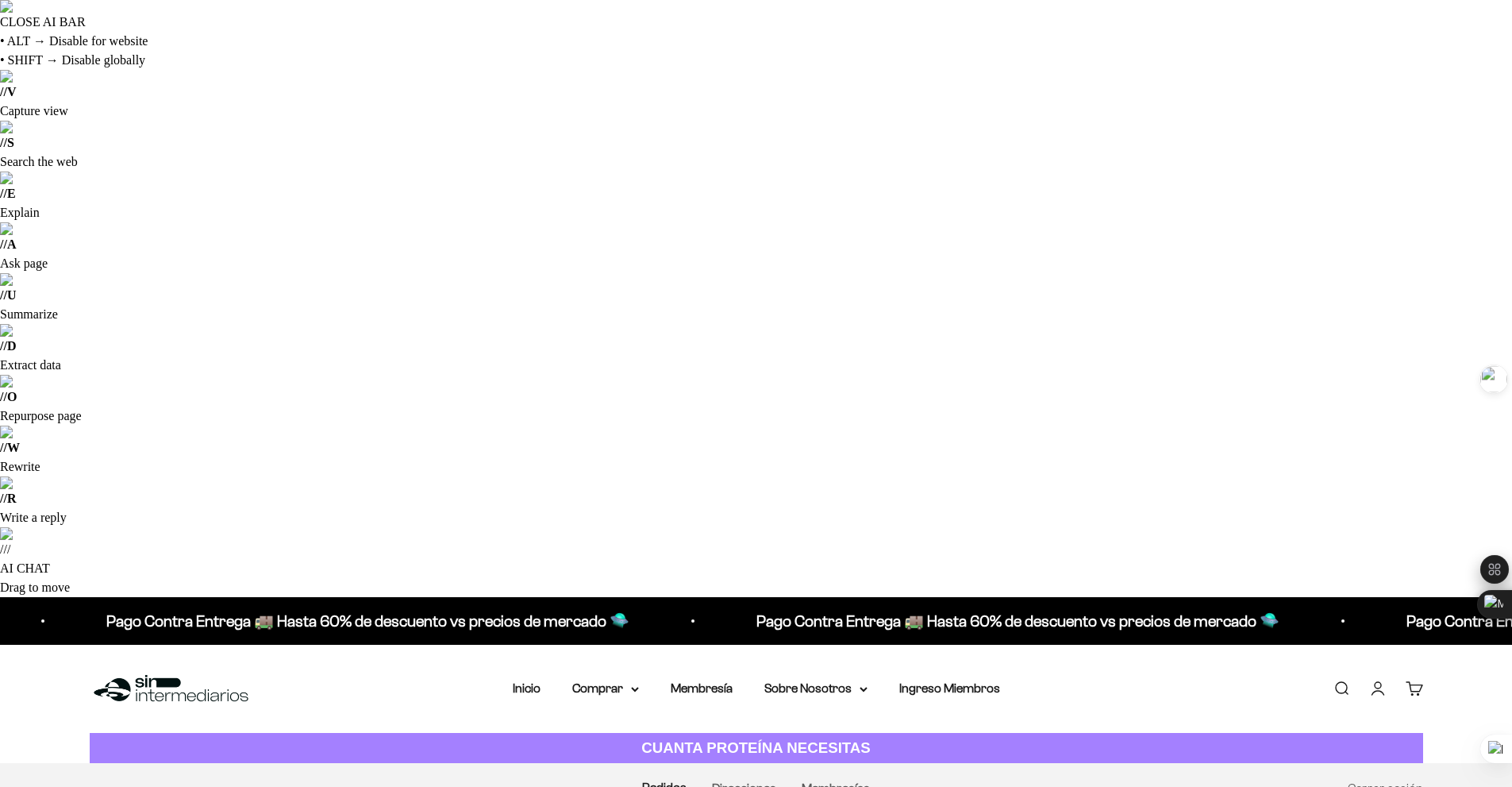 click on "Comprar otra vez" at bounding box center [1248, 935] 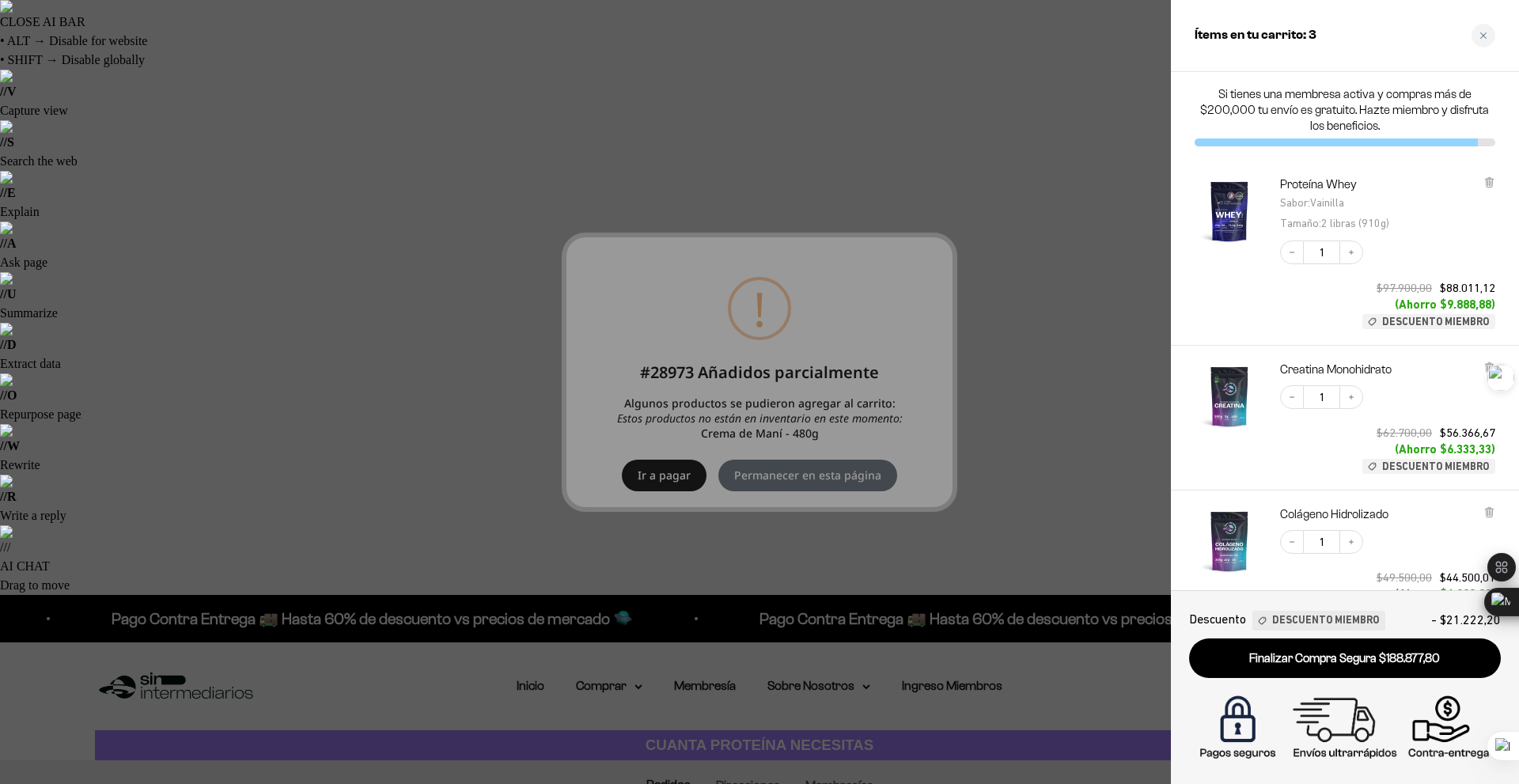click at bounding box center (760, 392) 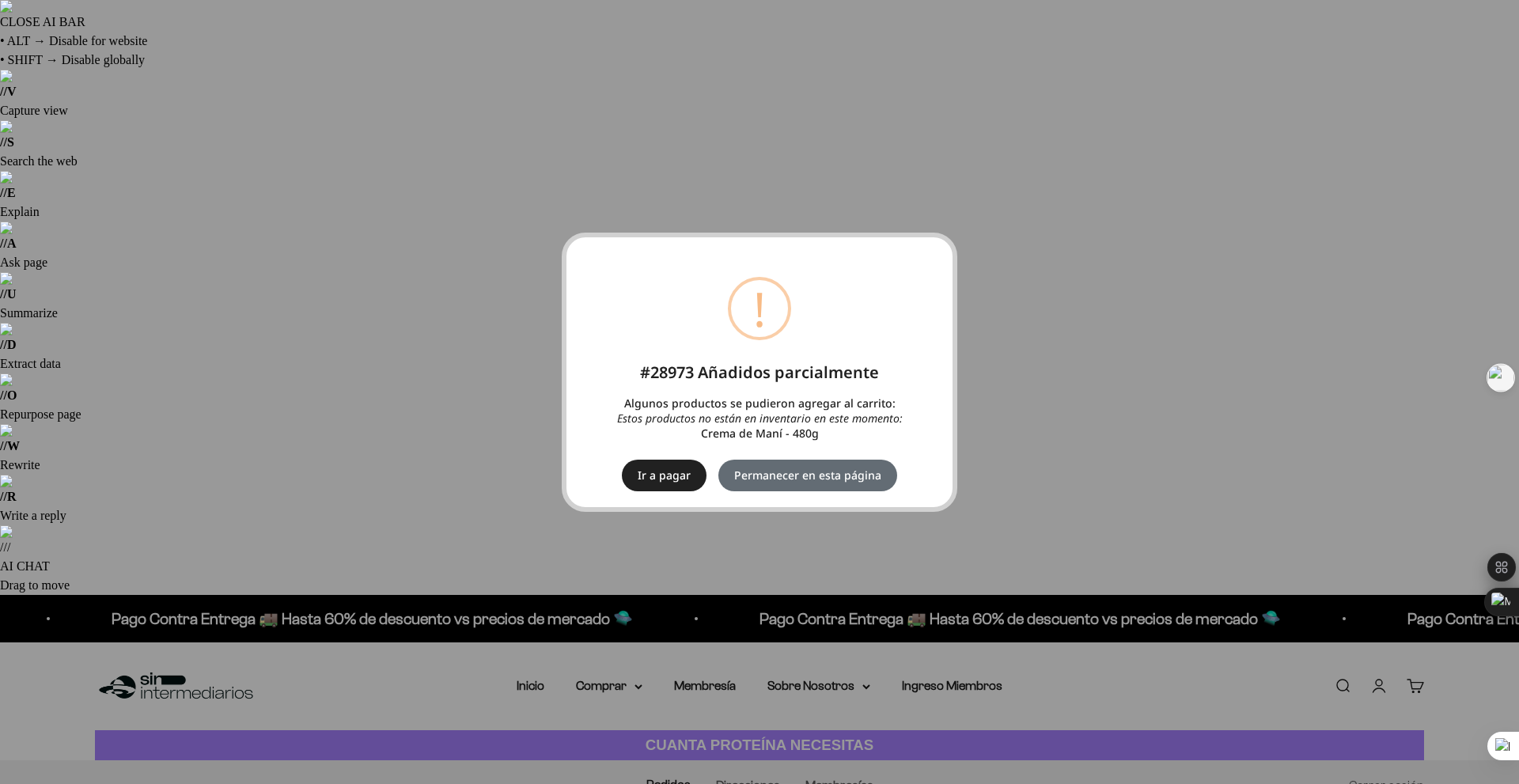 click on "Permanecer en esta página" at bounding box center [808, 475] 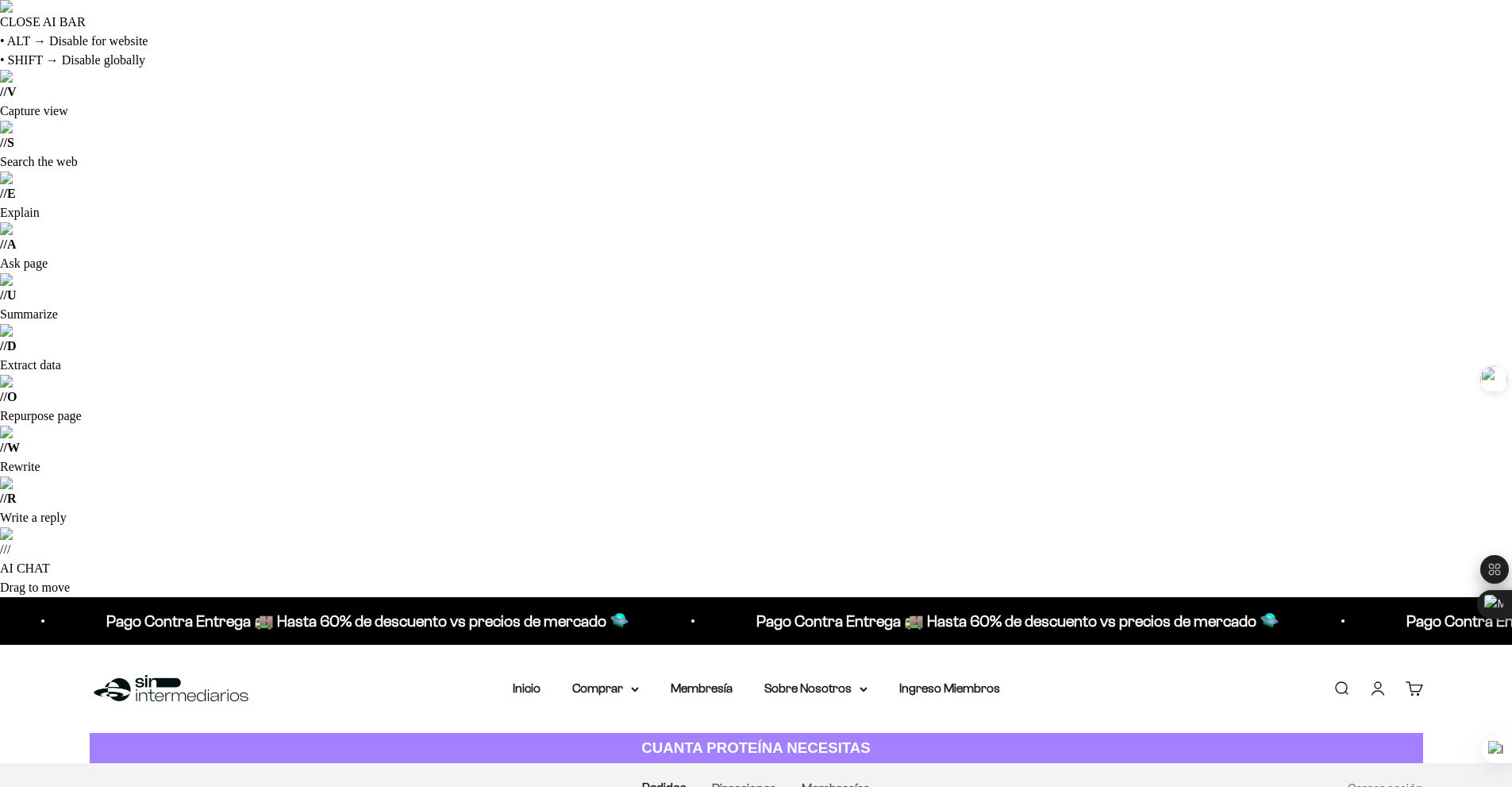 scroll, scrollTop: 79, scrollLeft: 0, axis: vertical 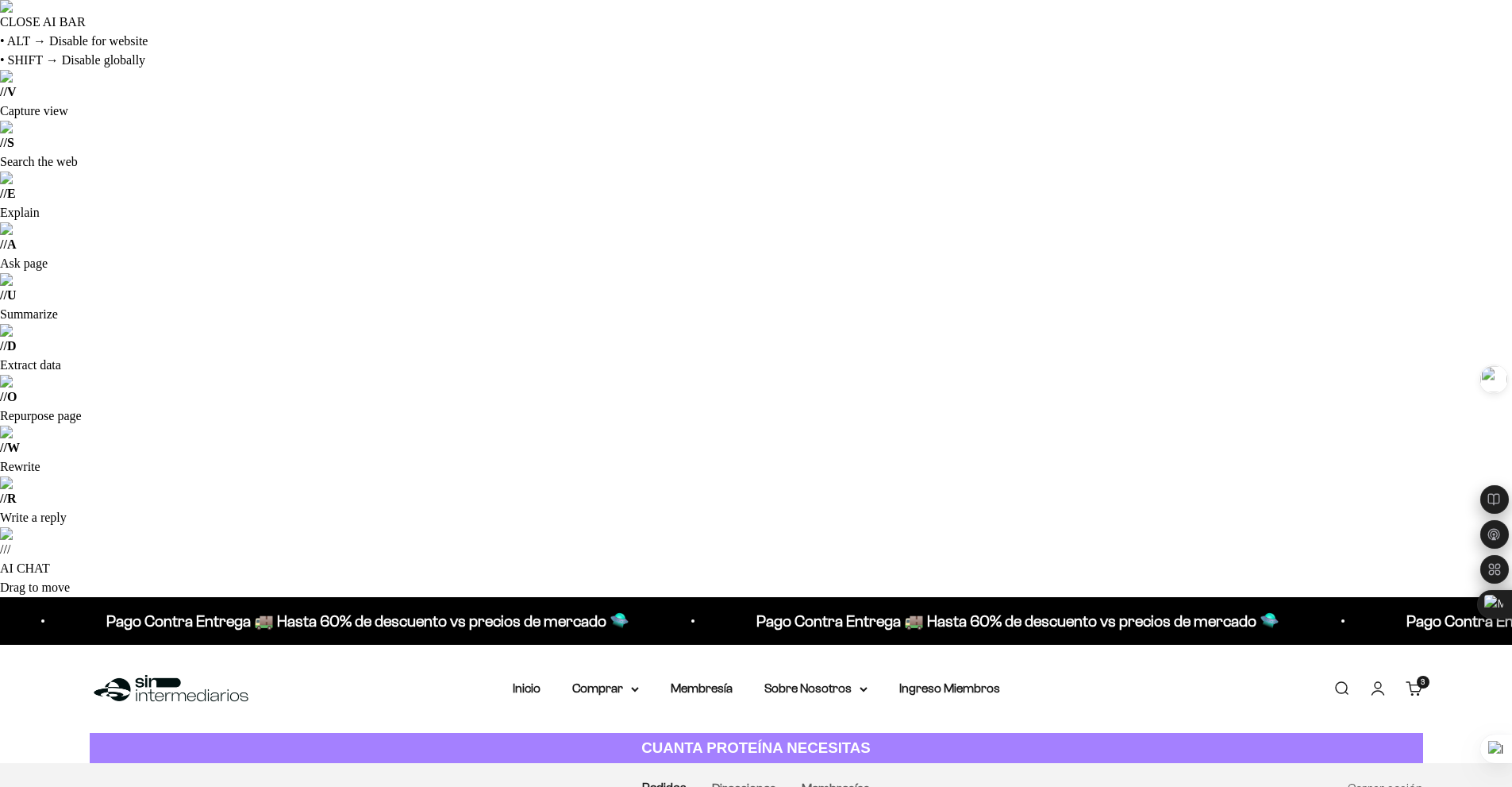 click on "Carrito
3 artículos
3" at bounding box center (1414, 689) 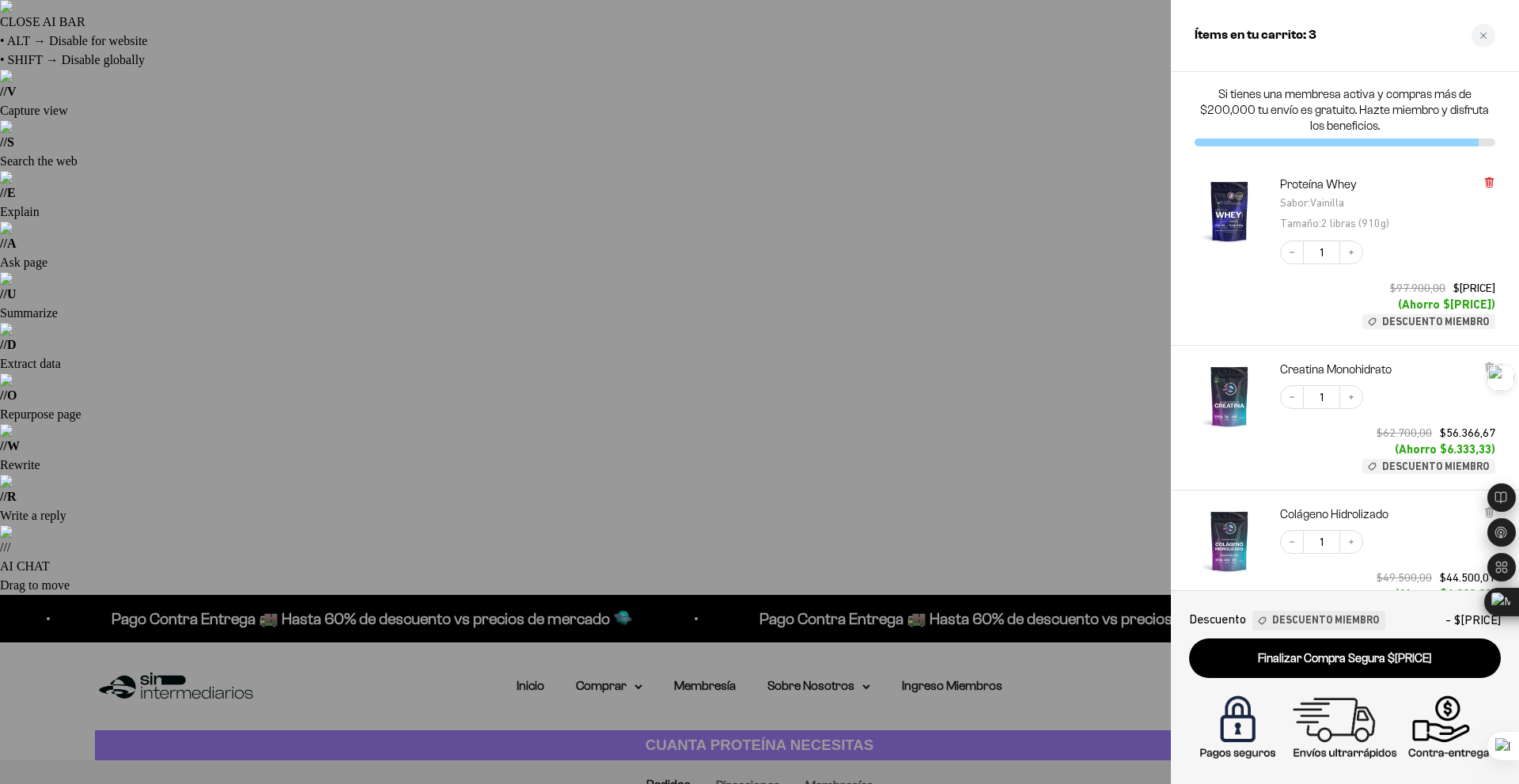 click 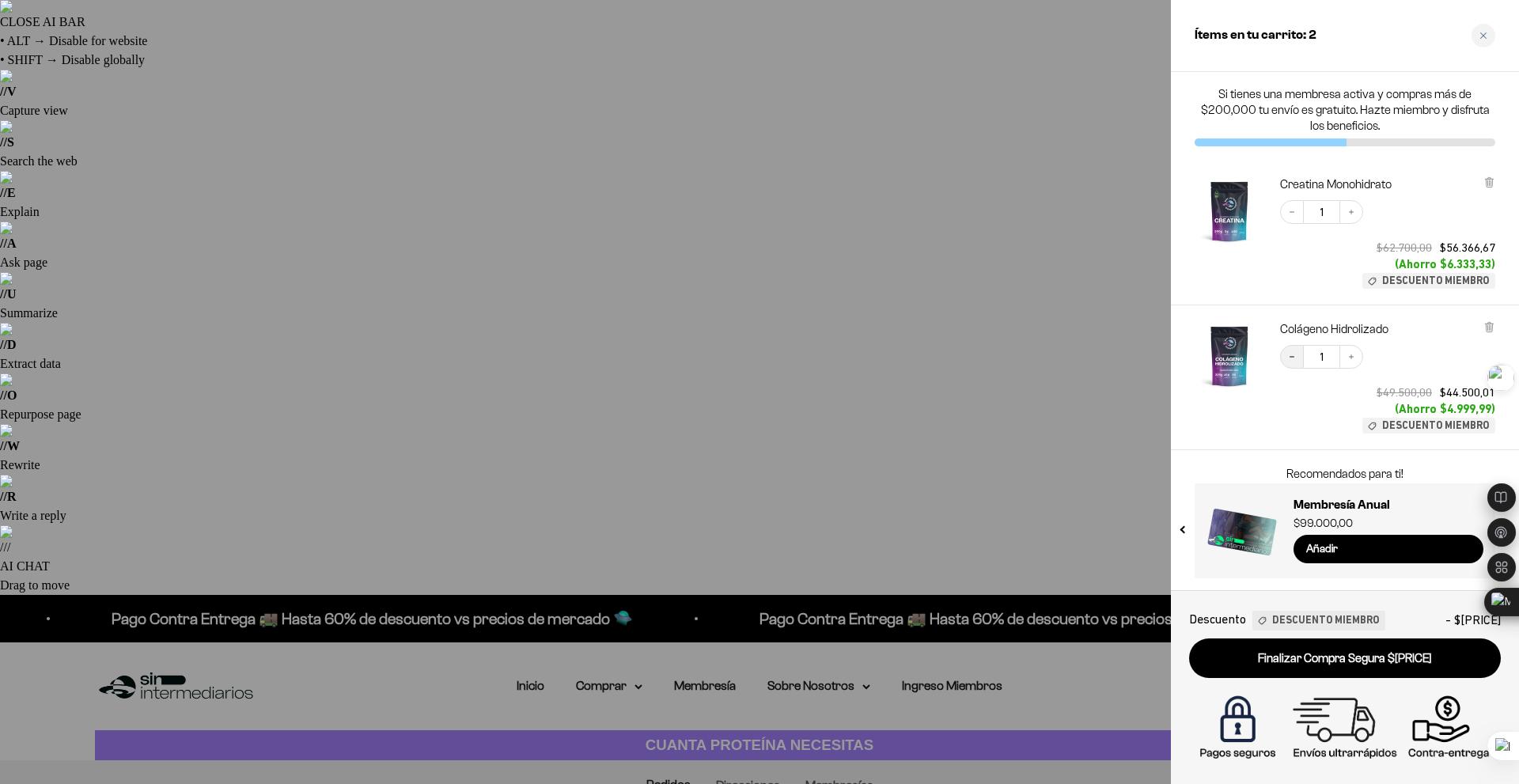 click 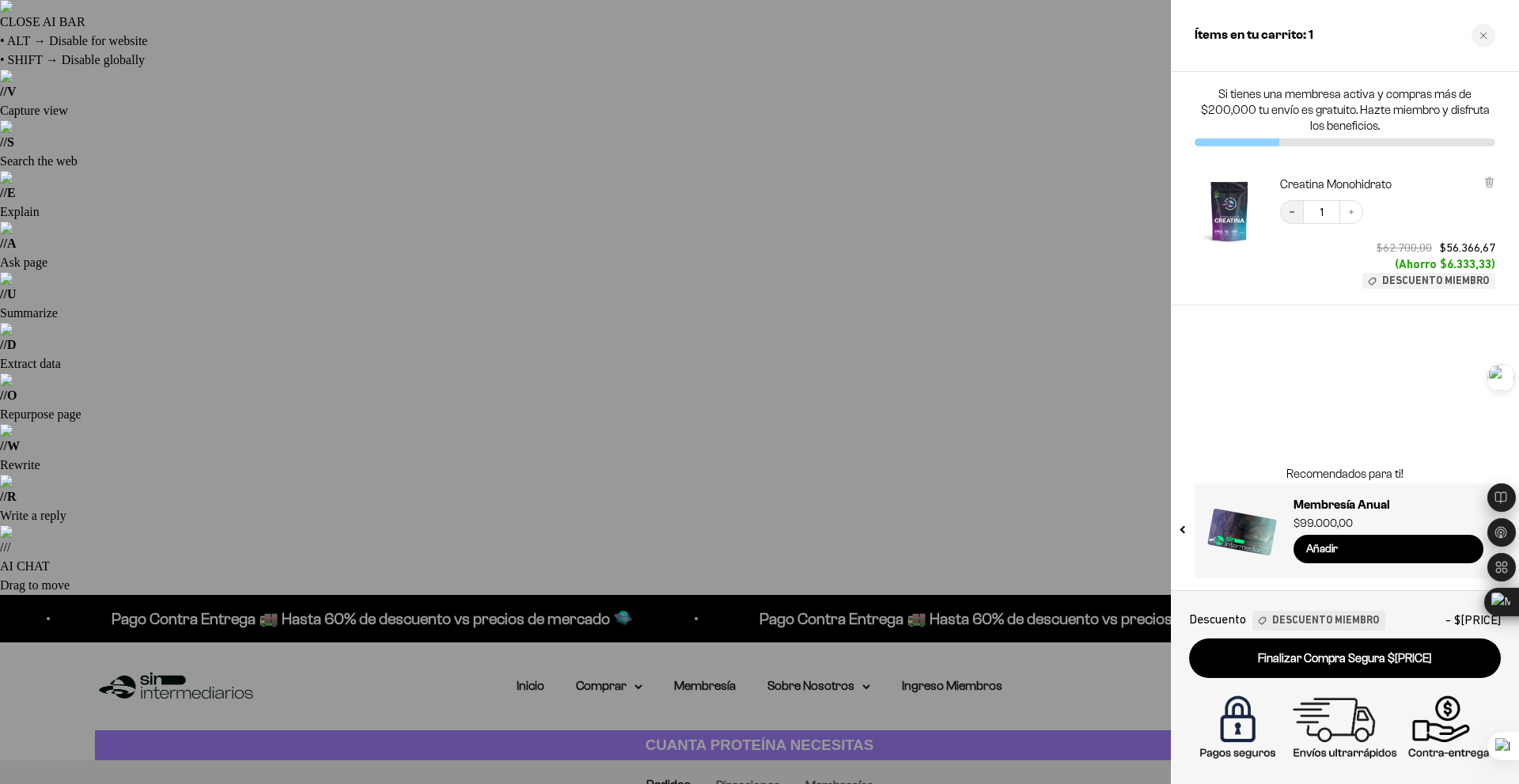 click 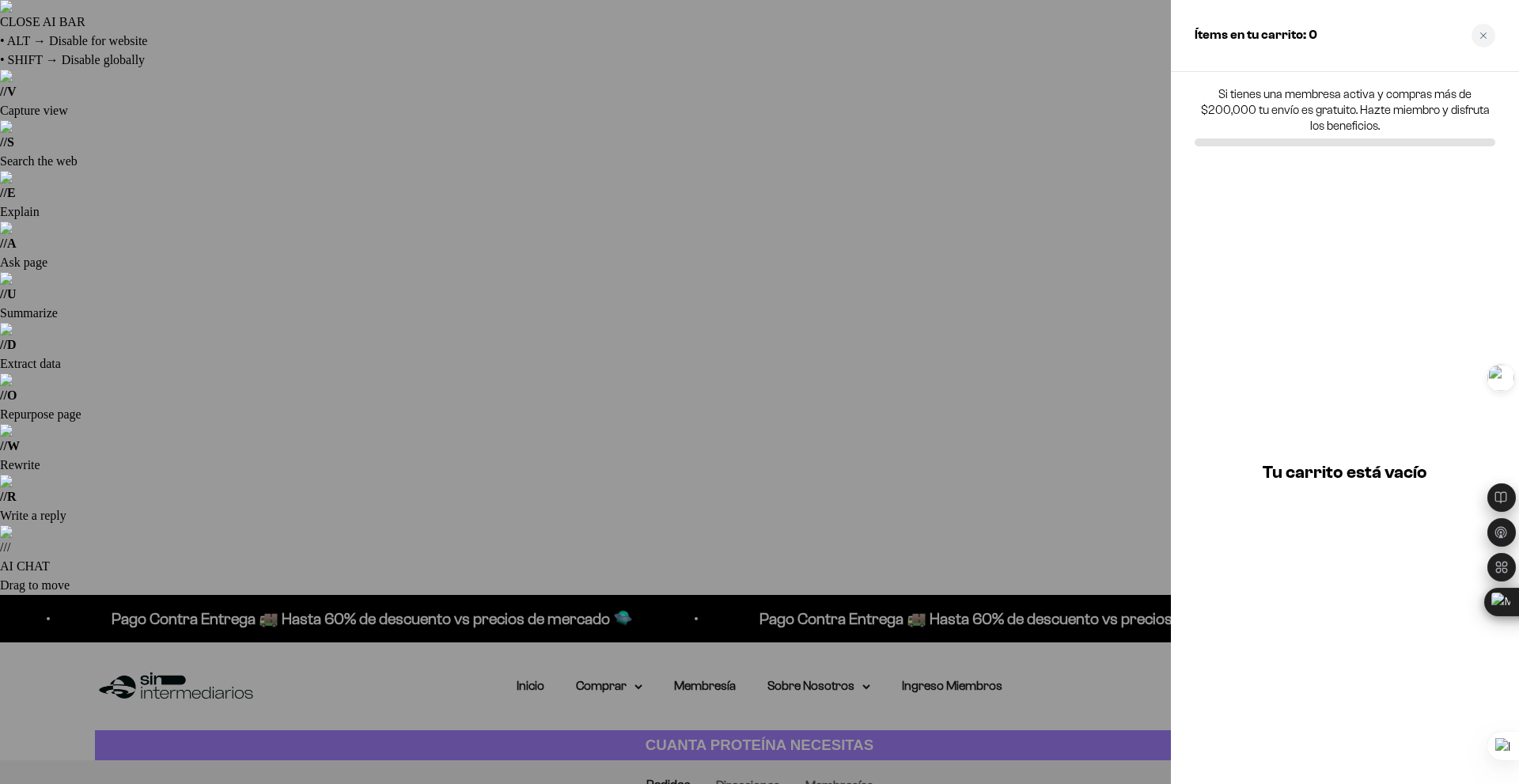 click at bounding box center (760, 392) 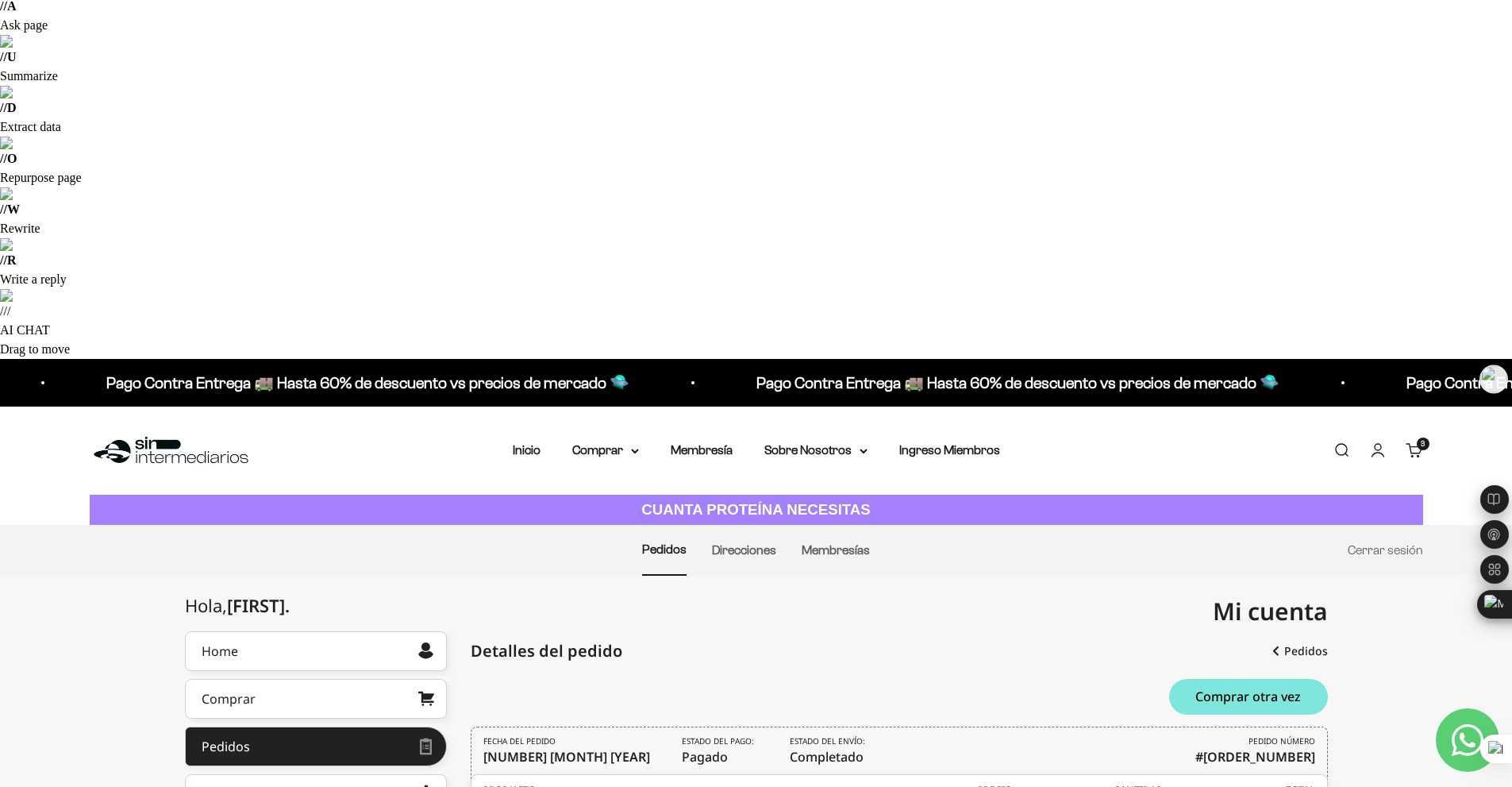 scroll, scrollTop: 0, scrollLeft: 0, axis: both 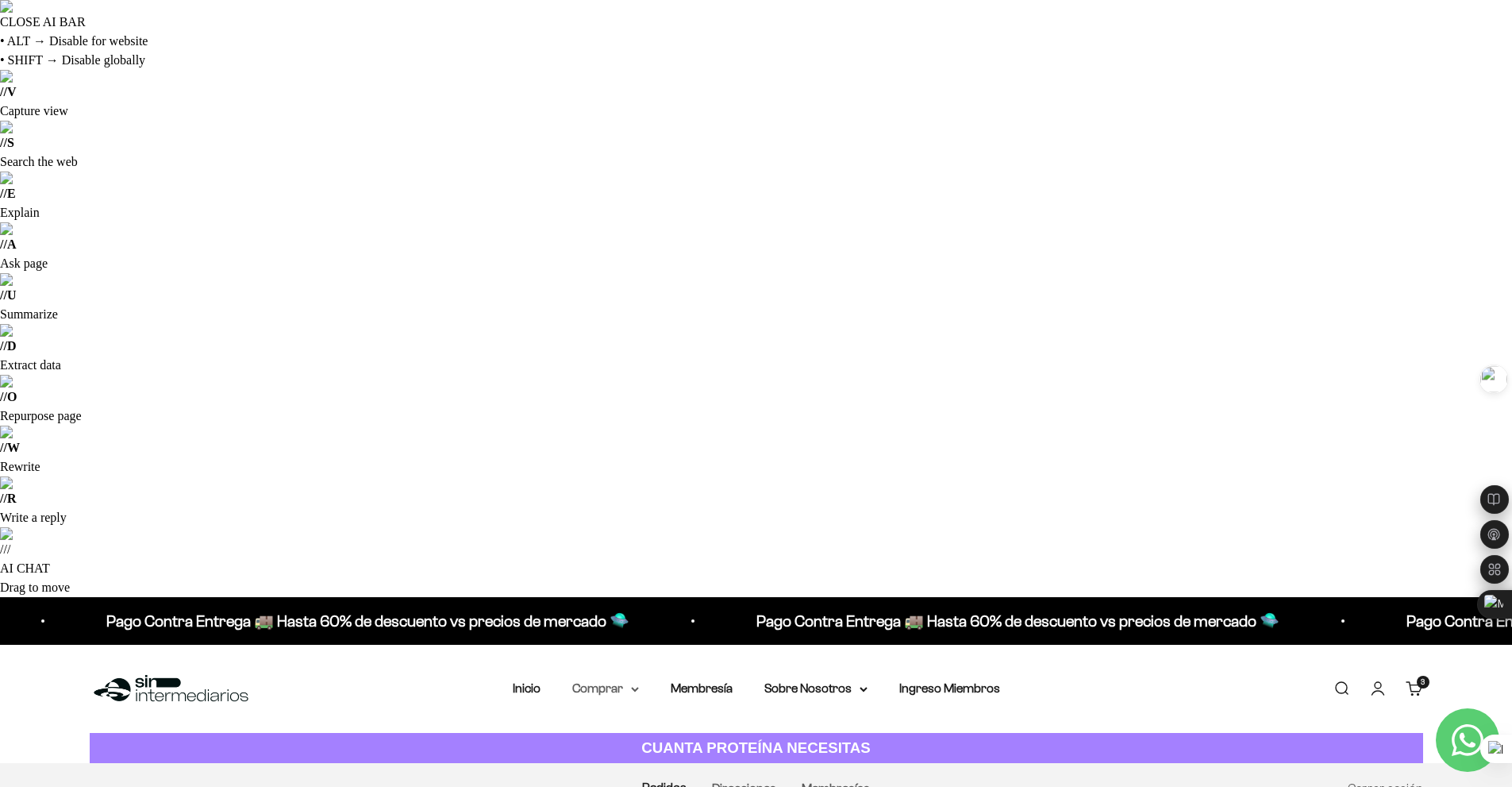 click on "Comprar" at bounding box center [606, 689] 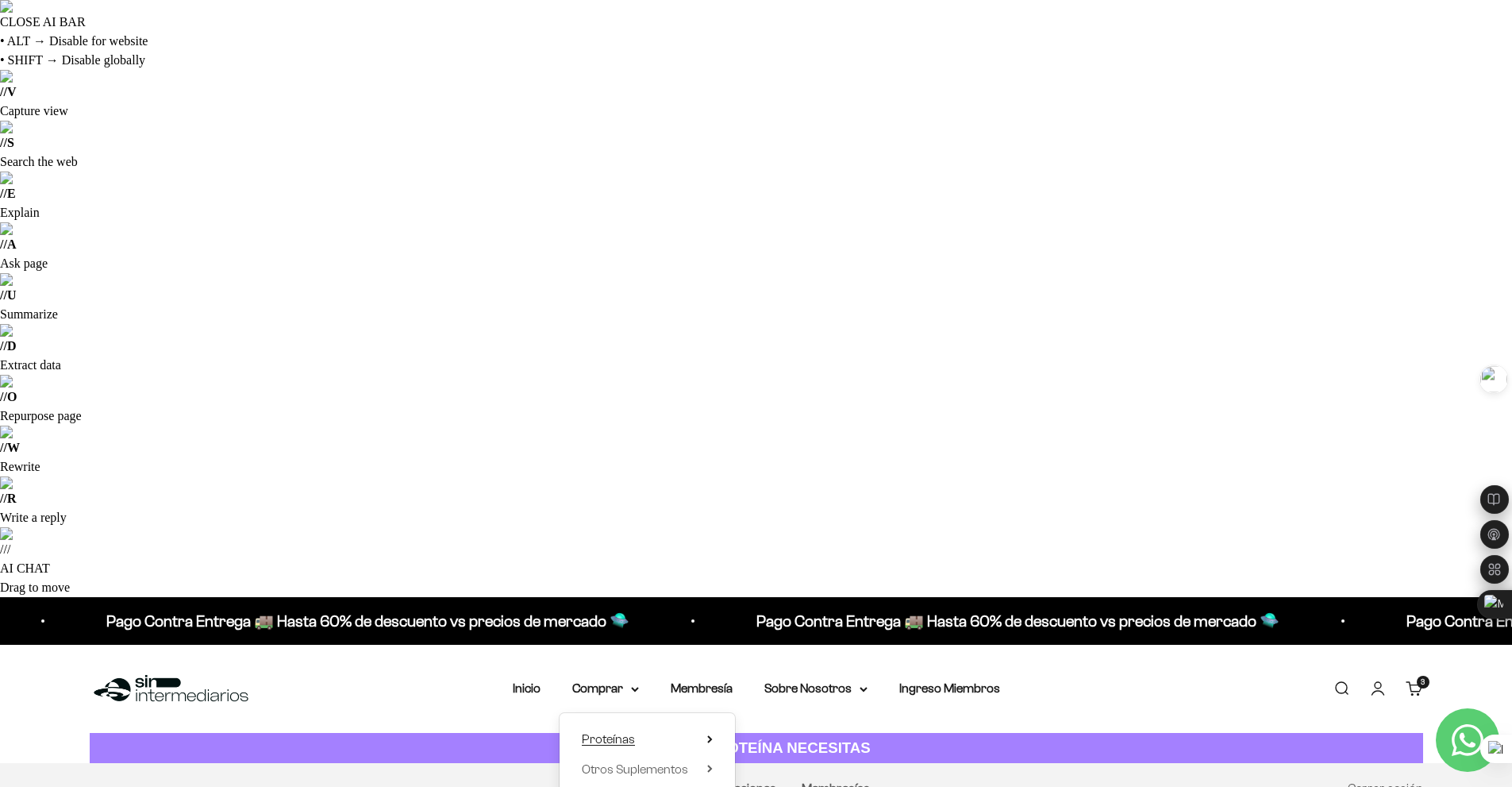 click on "Proteínas" at bounding box center [608, 739] 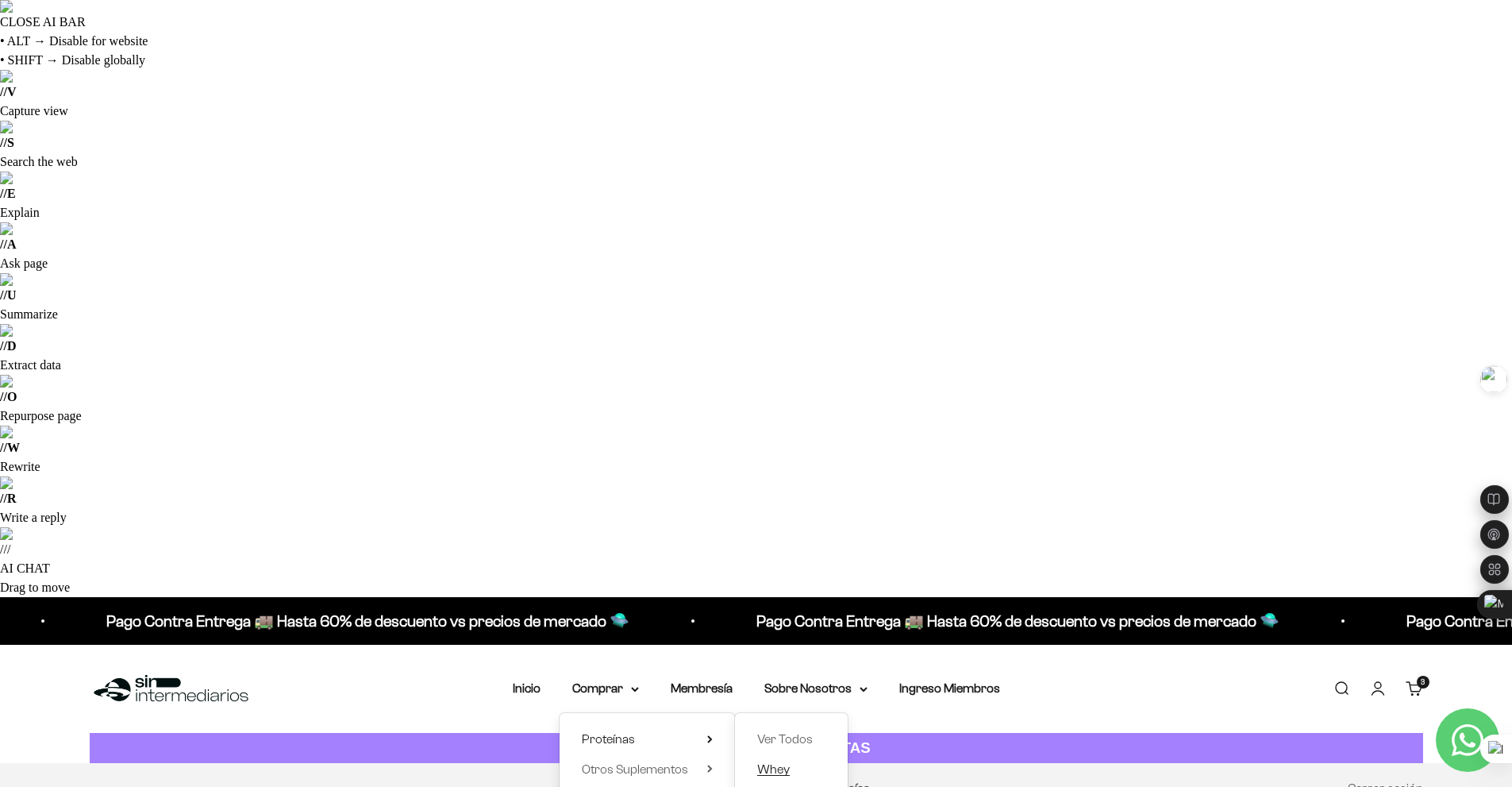 click on "Whey" at bounding box center (791, 770) 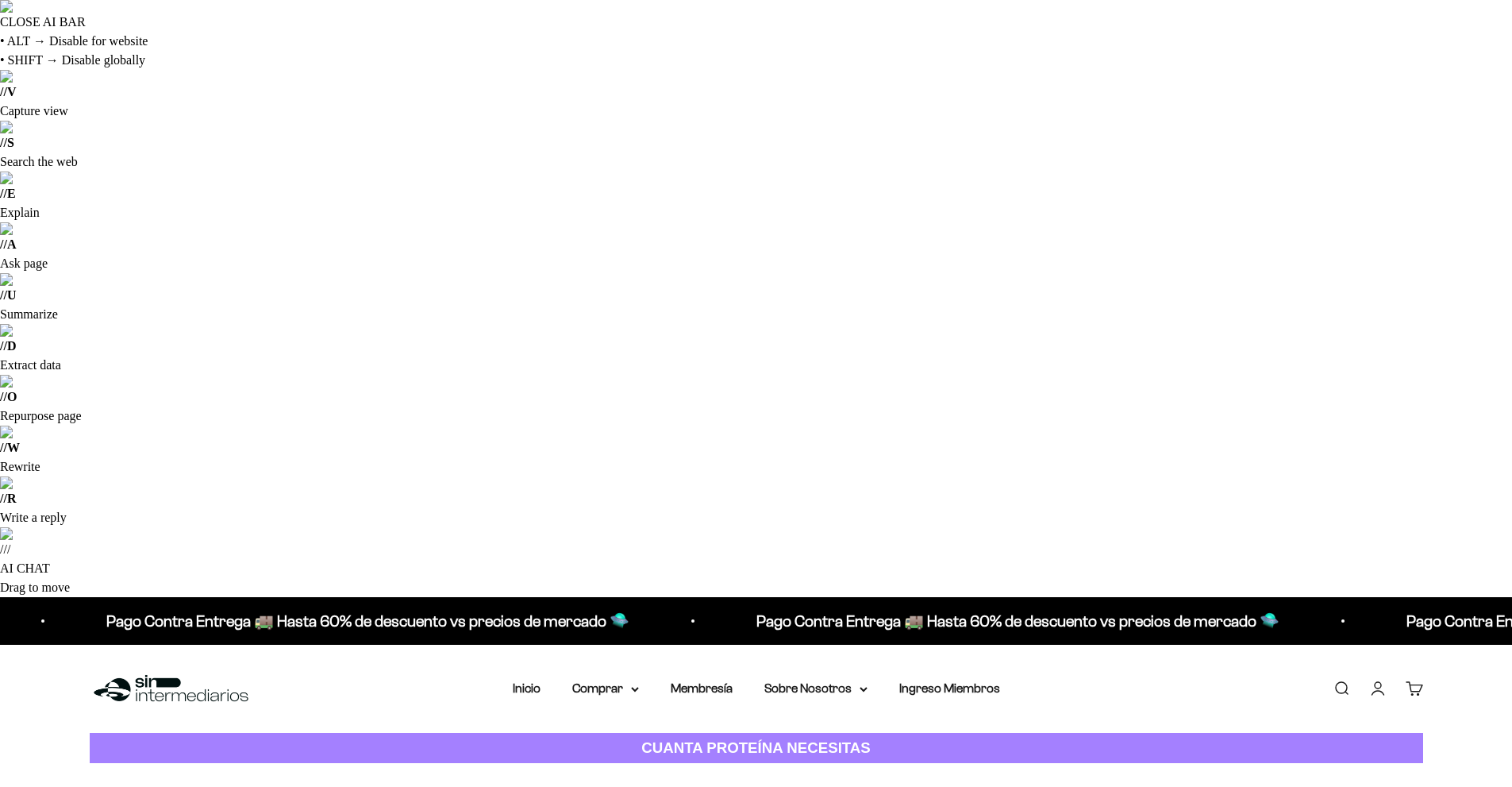 scroll, scrollTop: 0, scrollLeft: 0, axis: both 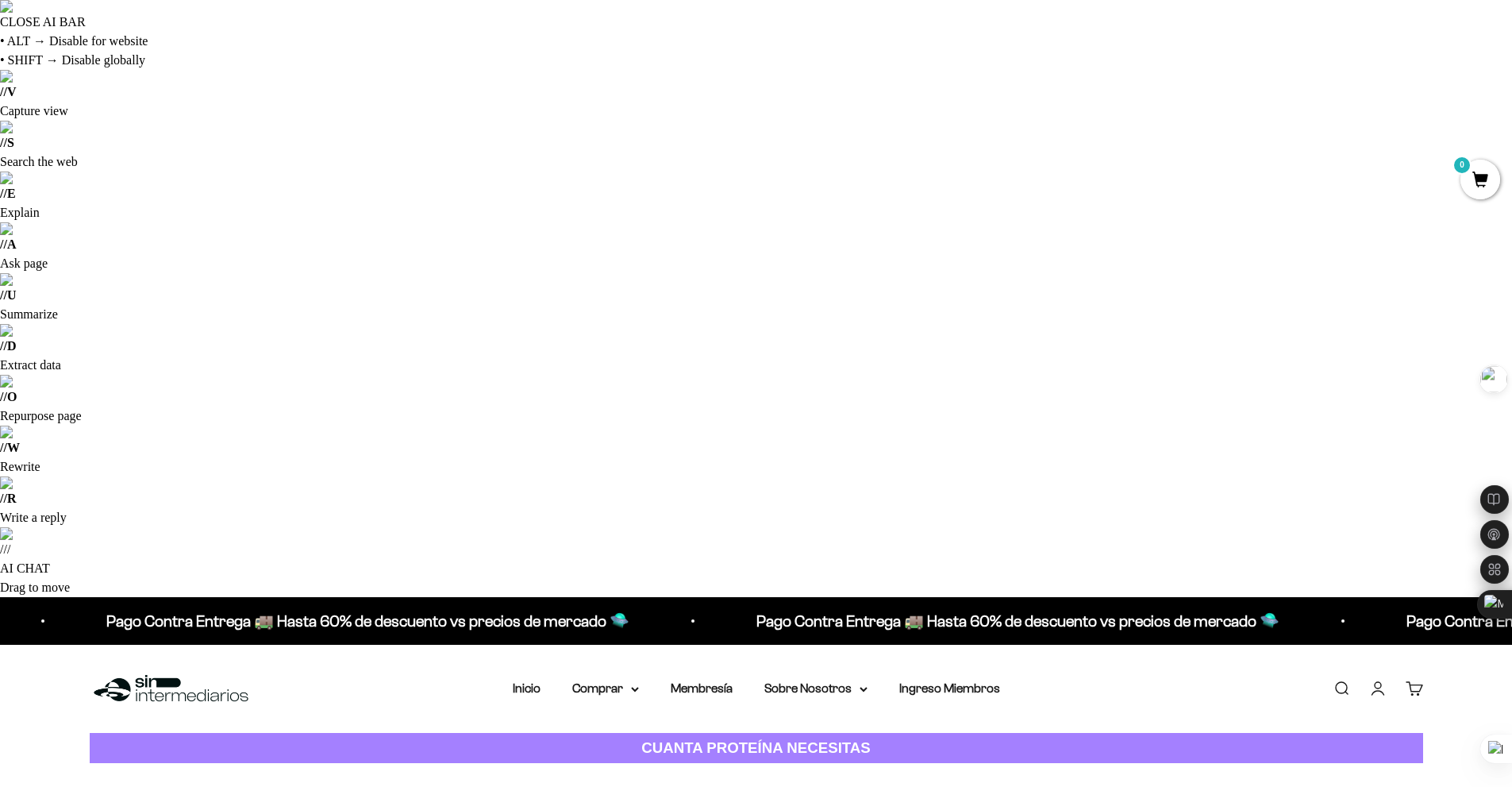 click on "Añadir al carrito" at bounding box center [1140, 1240] 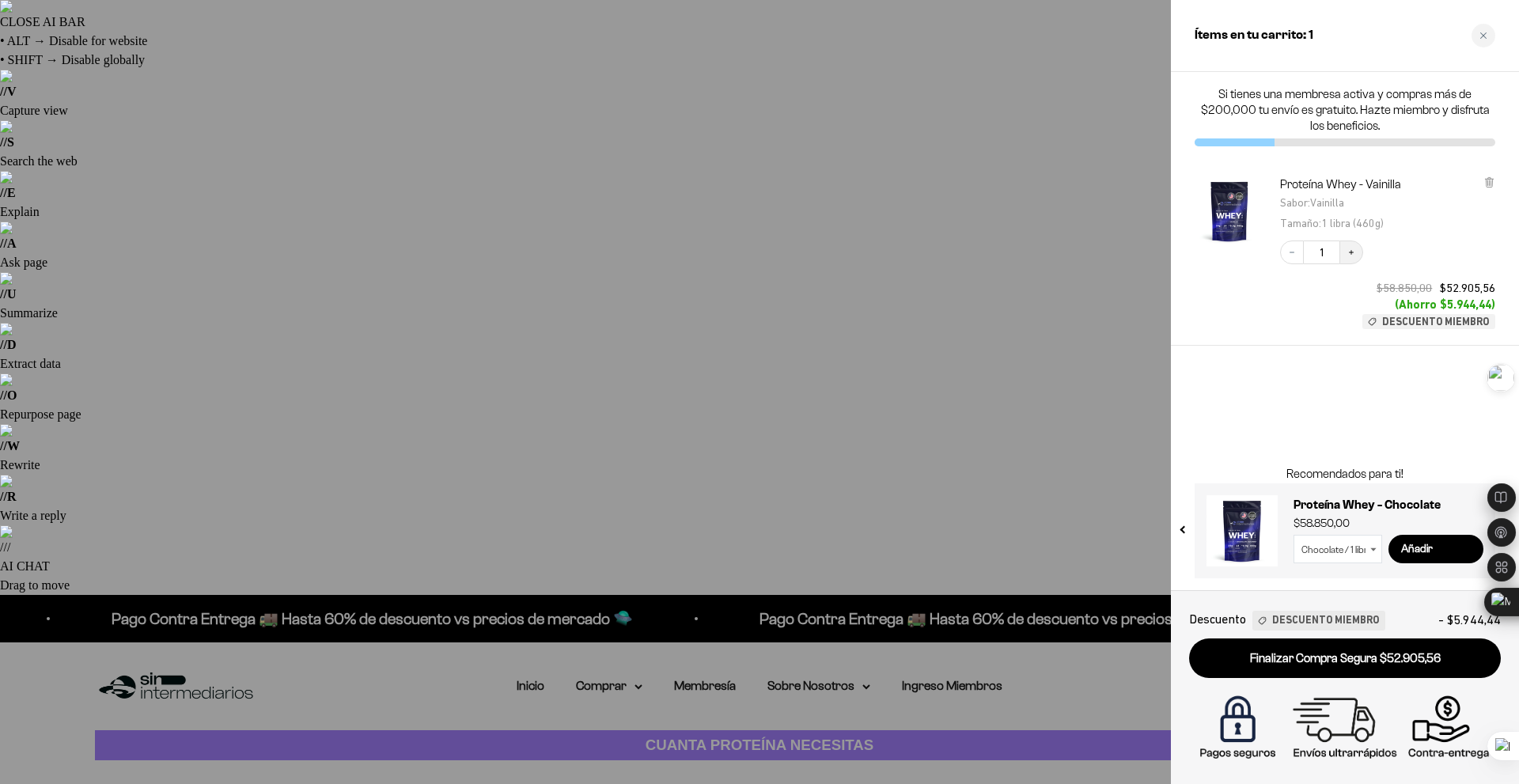 click 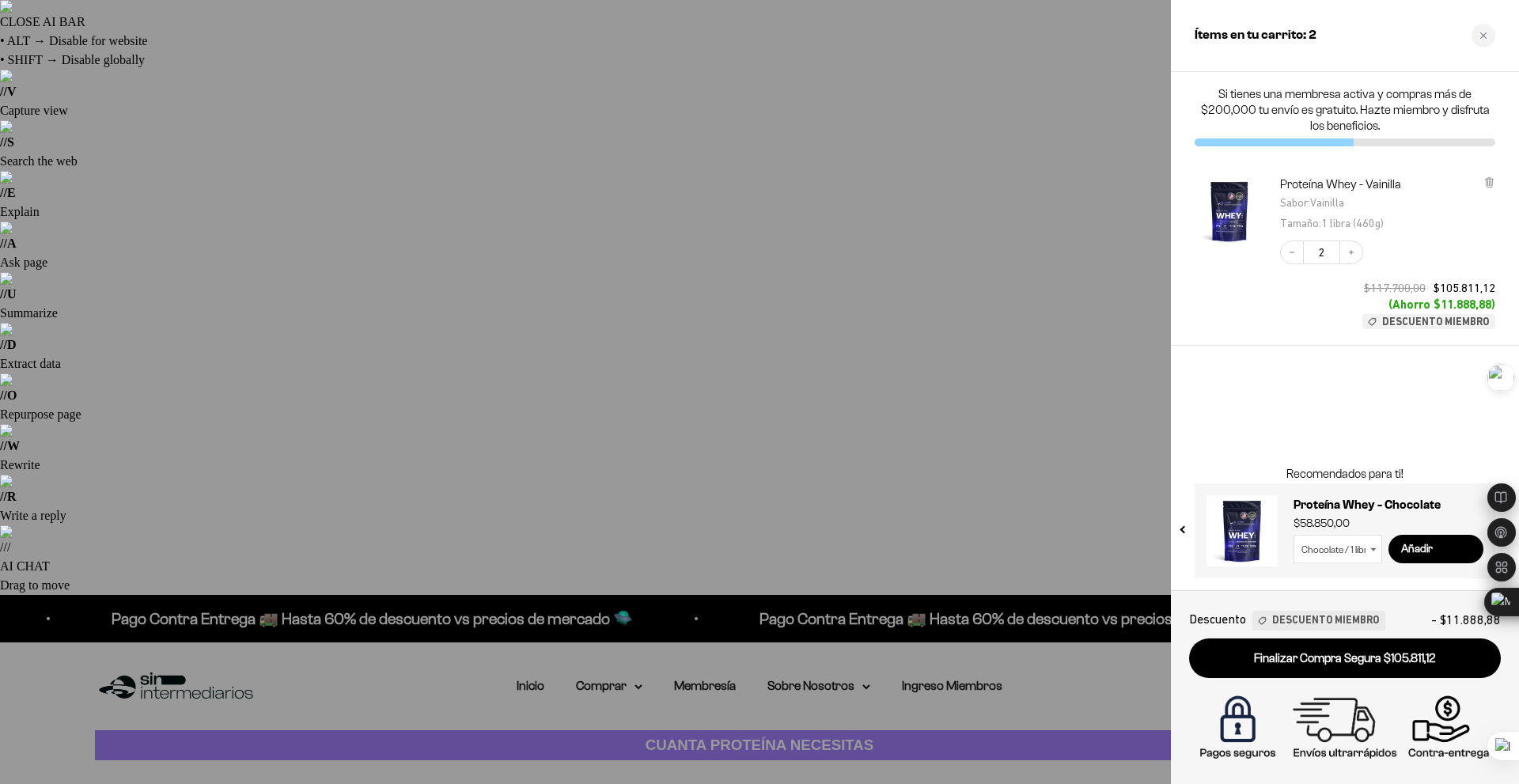 click at bounding box center [760, 392] 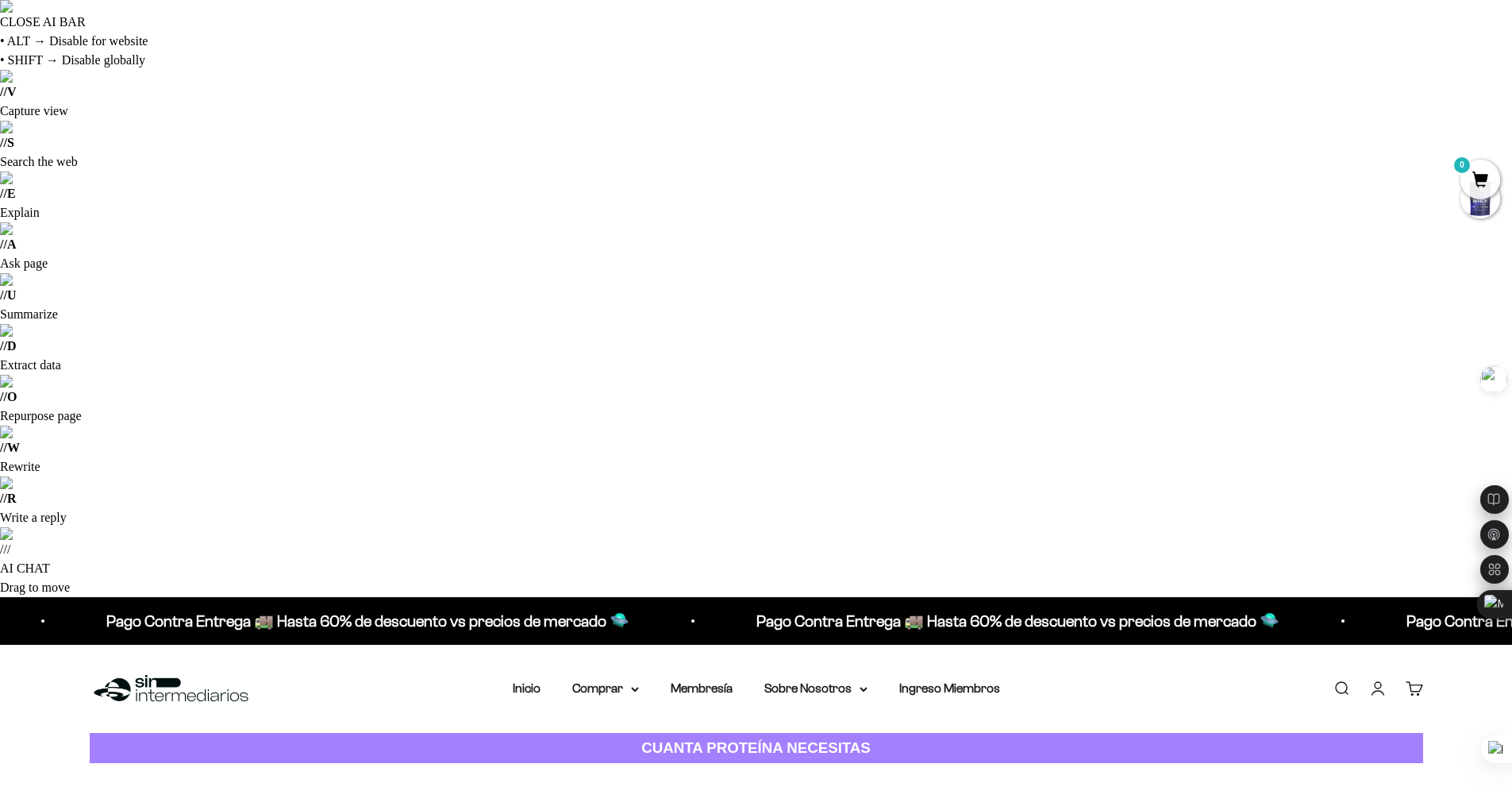 click on "0" at bounding box center (1480, 179) 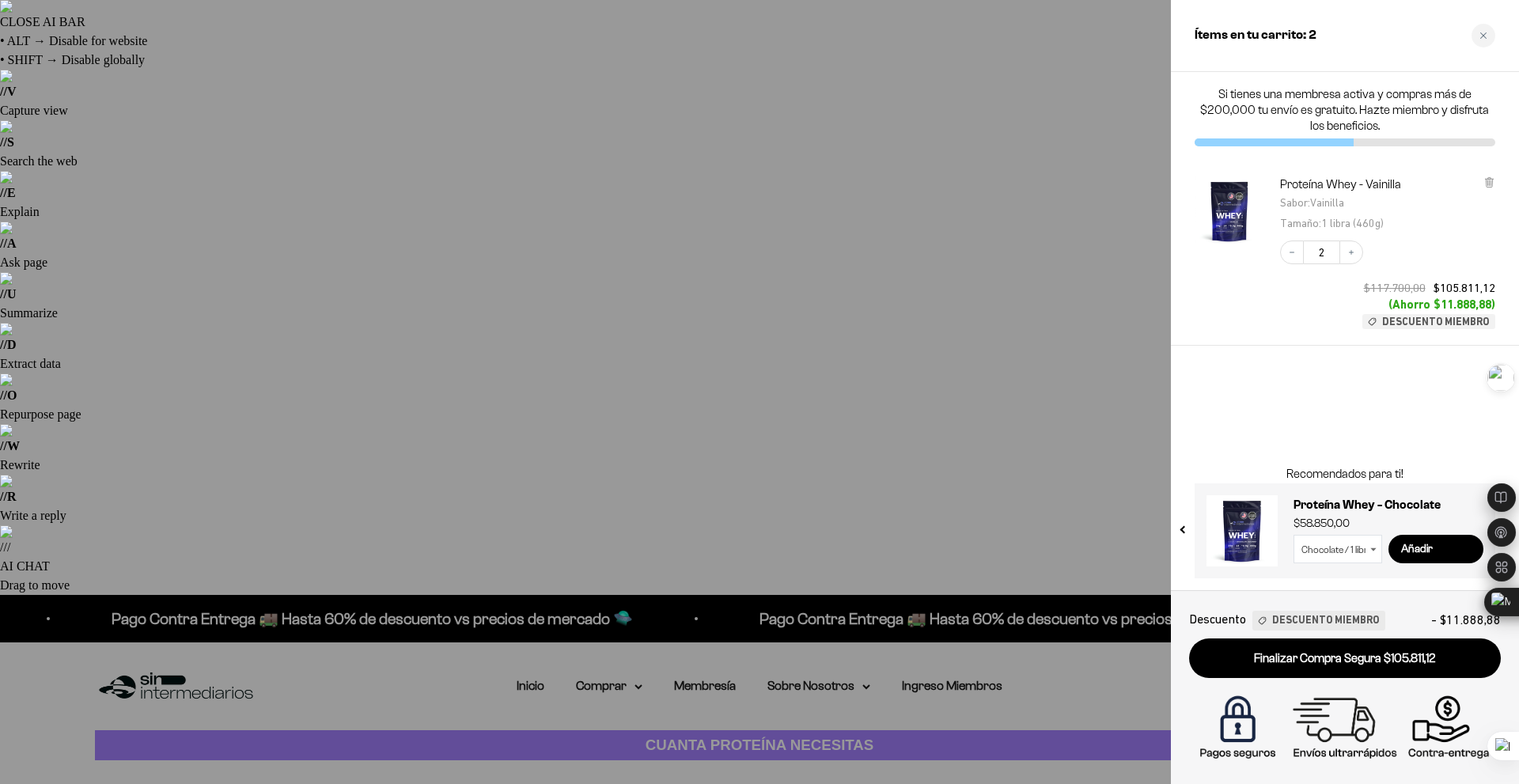 click at bounding box center (760, 392) 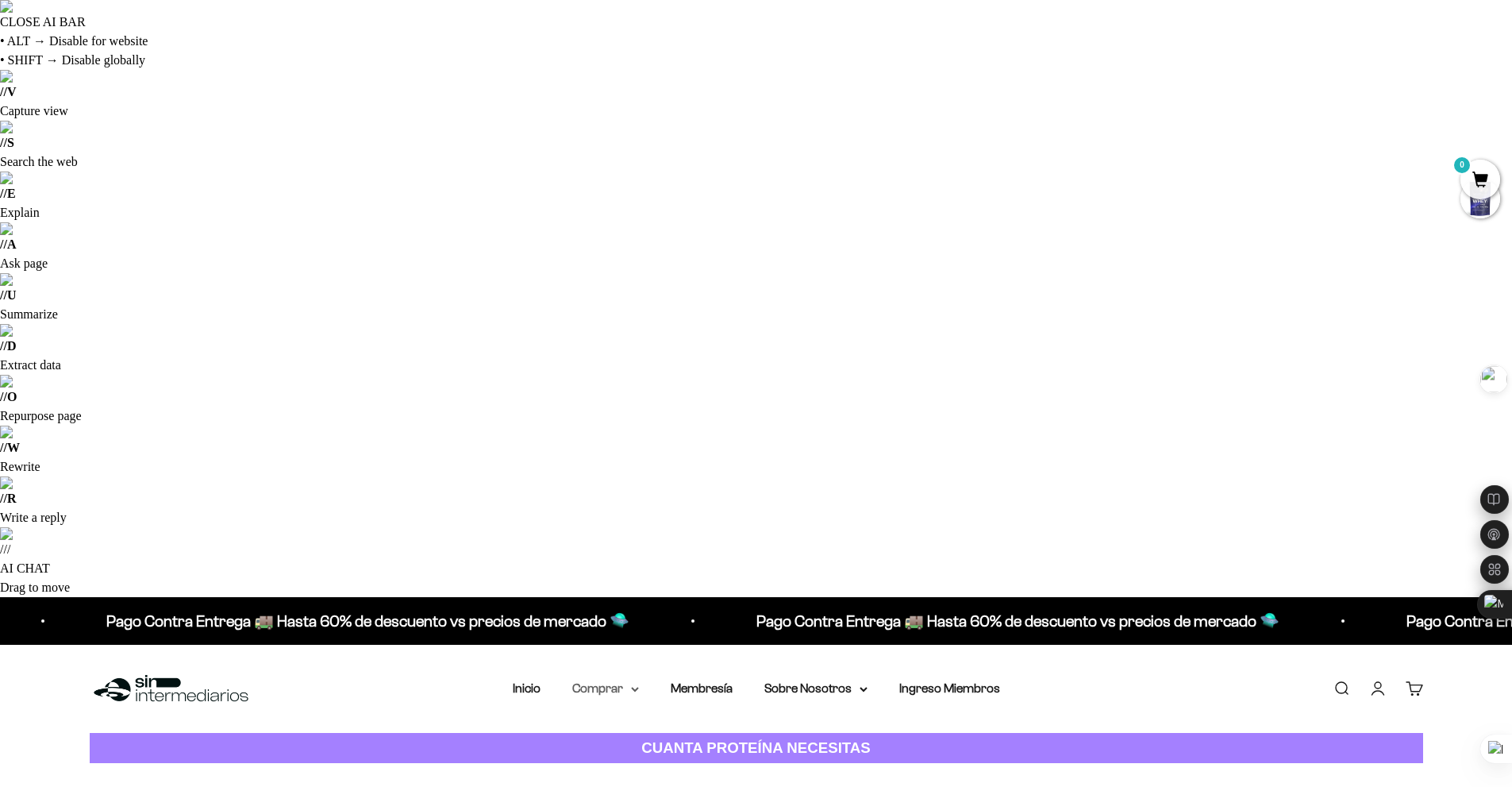 click 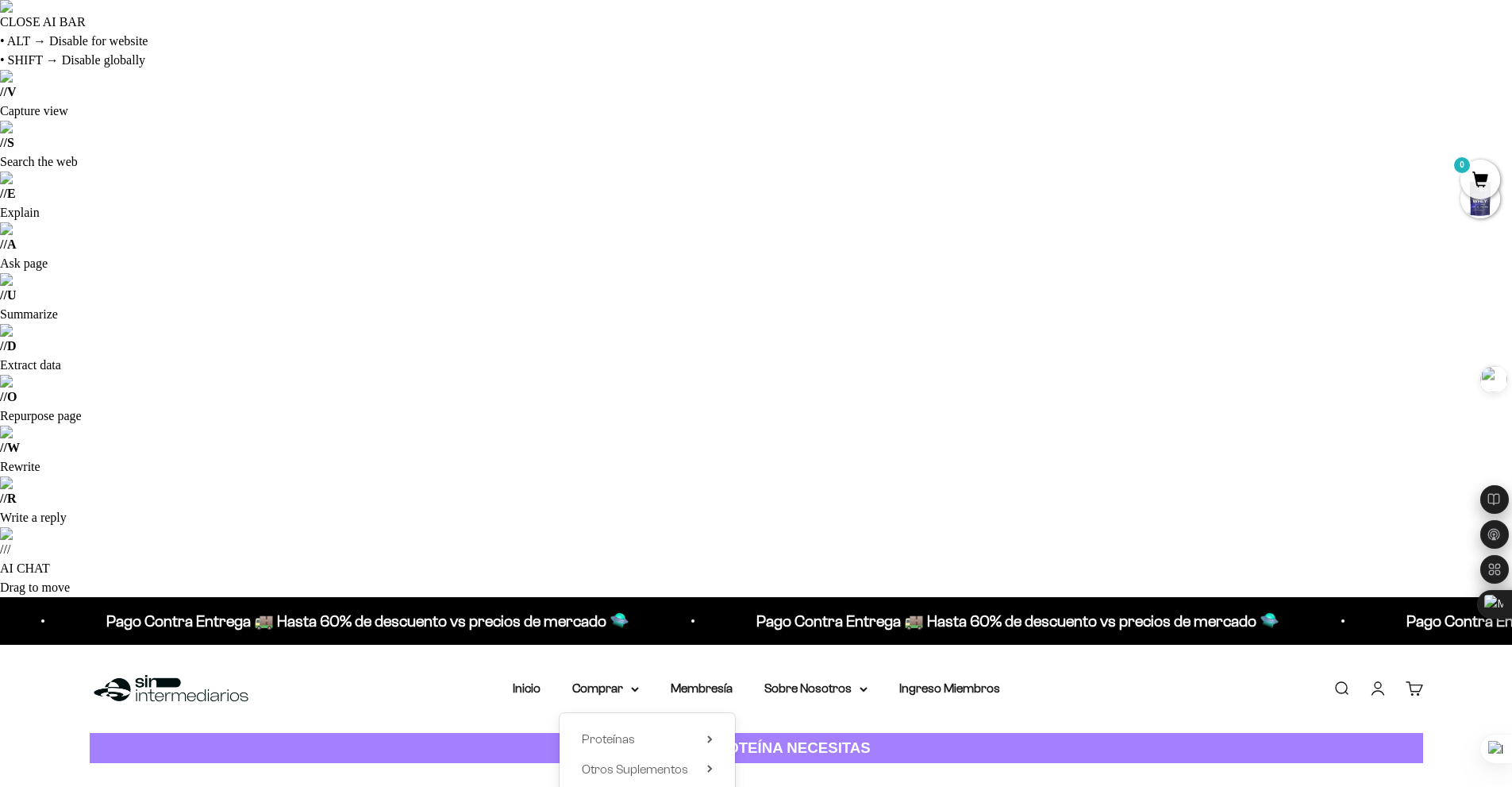 click on "Todos Los Productos" at bounding box center [647, 829] 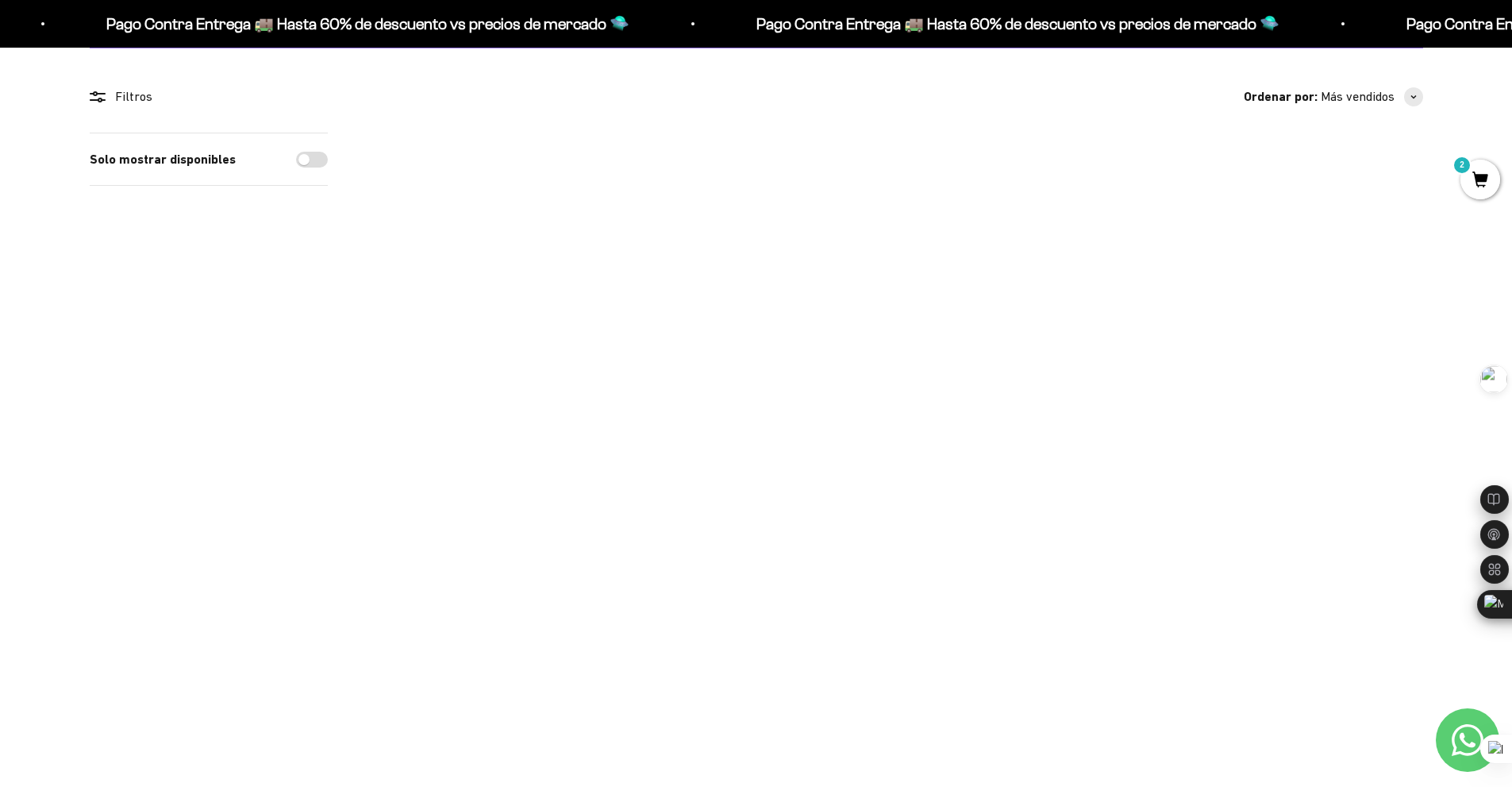 scroll, scrollTop: 1032, scrollLeft: 0, axis: vertical 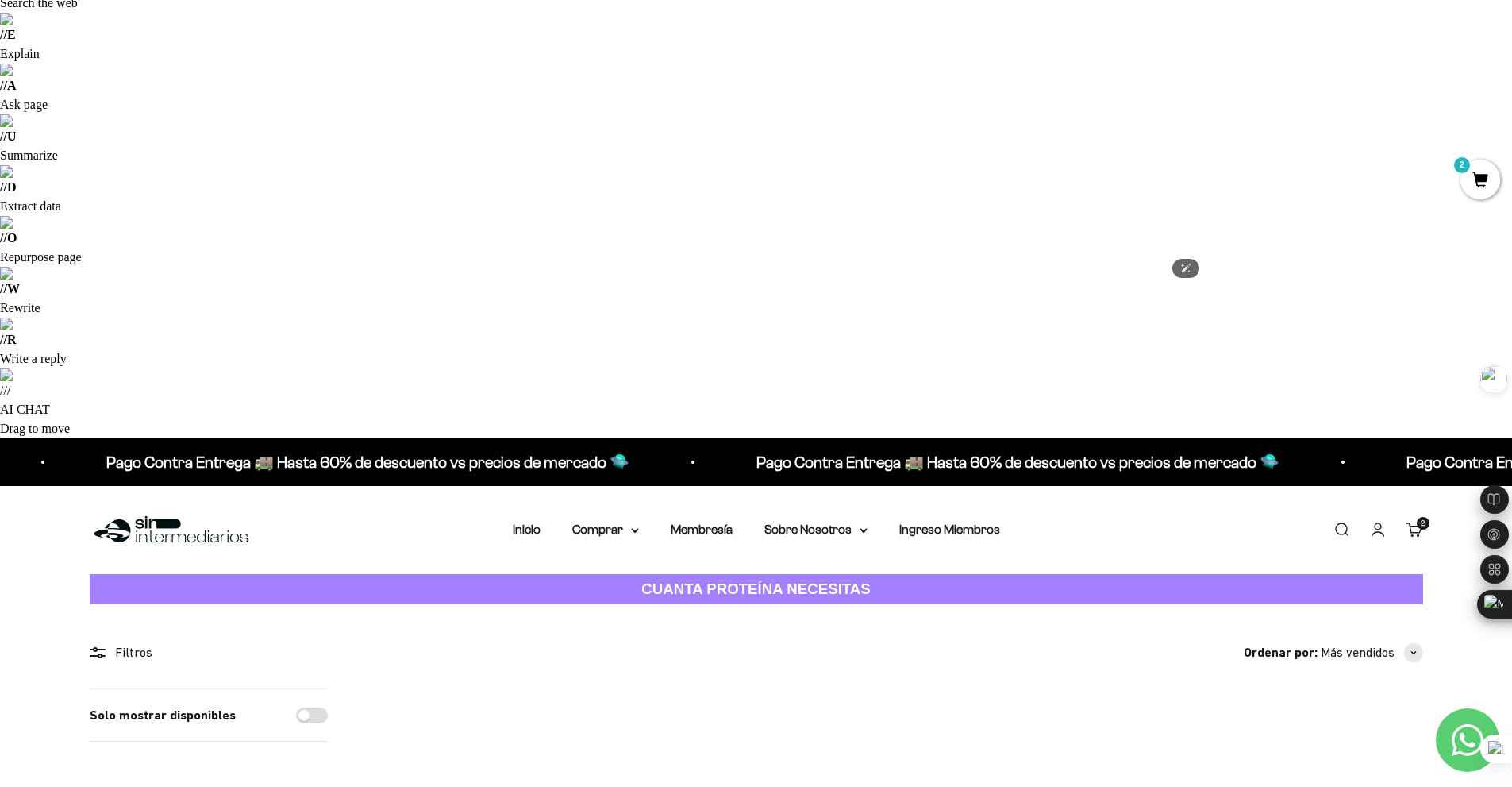 click at bounding box center (1109, 786) 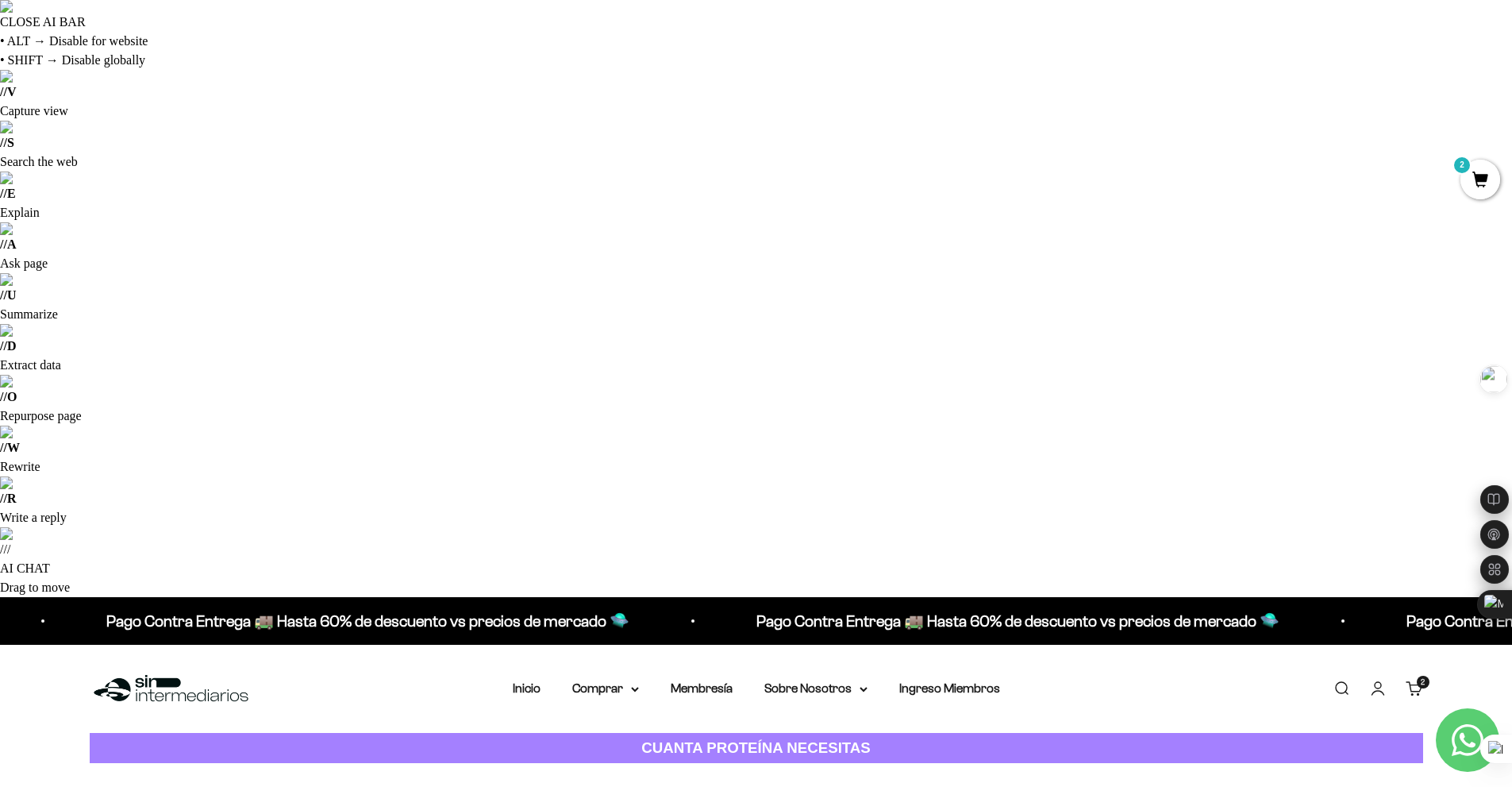 scroll, scrollTop: 0, scrollLeft: 0, axis: both 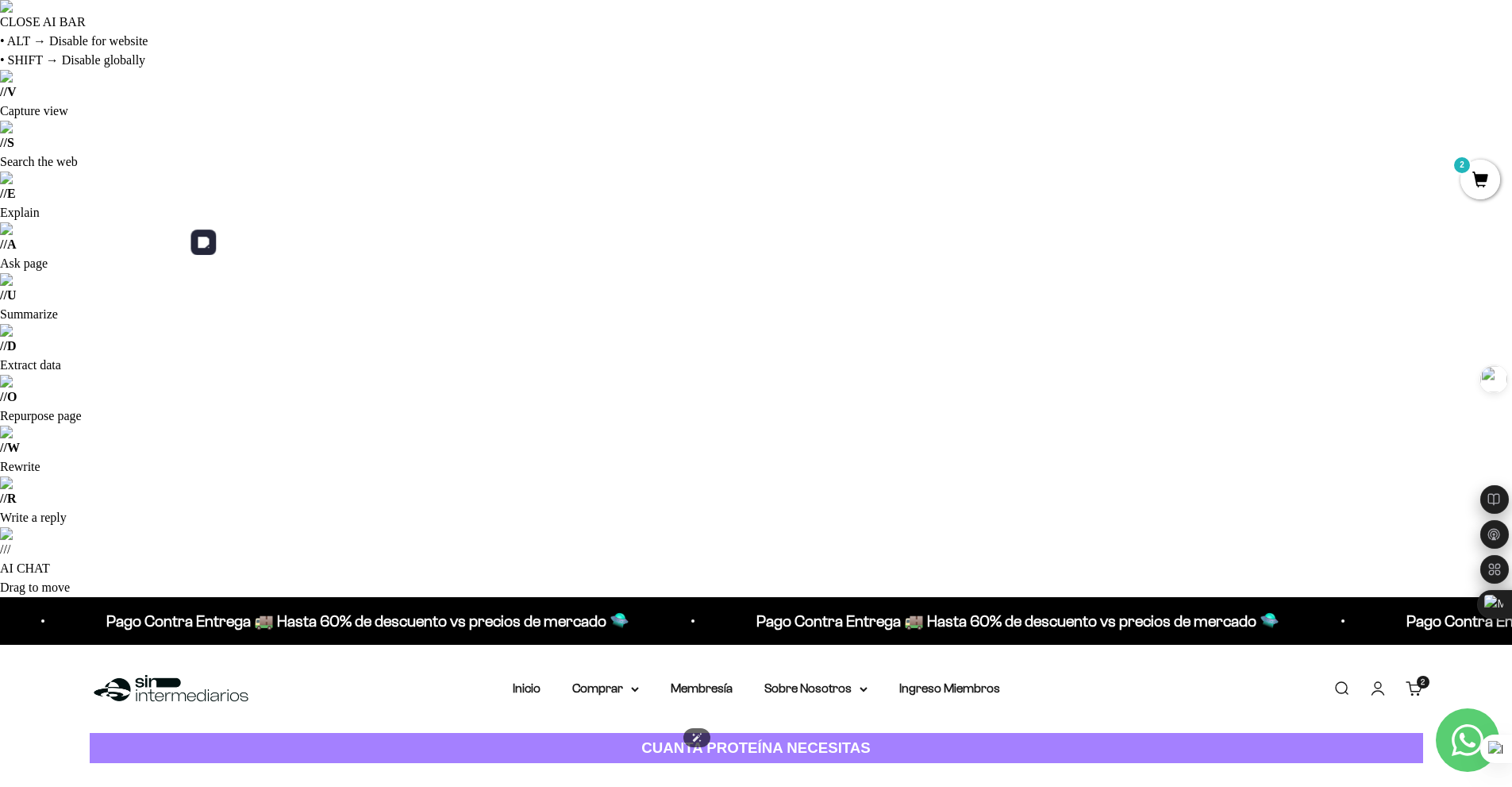 click at bounding box center (448, 1084) 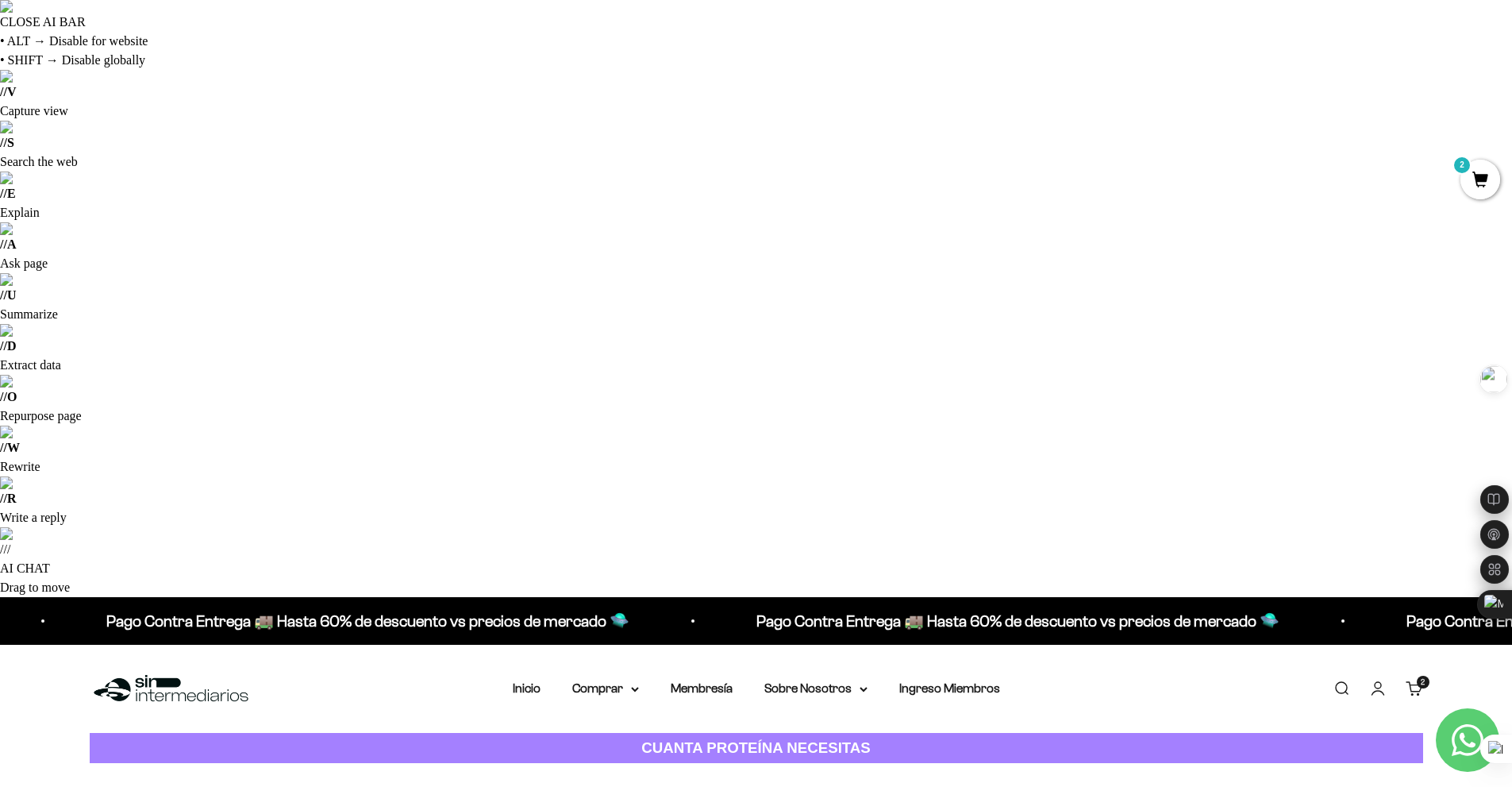 click at bounding box center [115, 966] 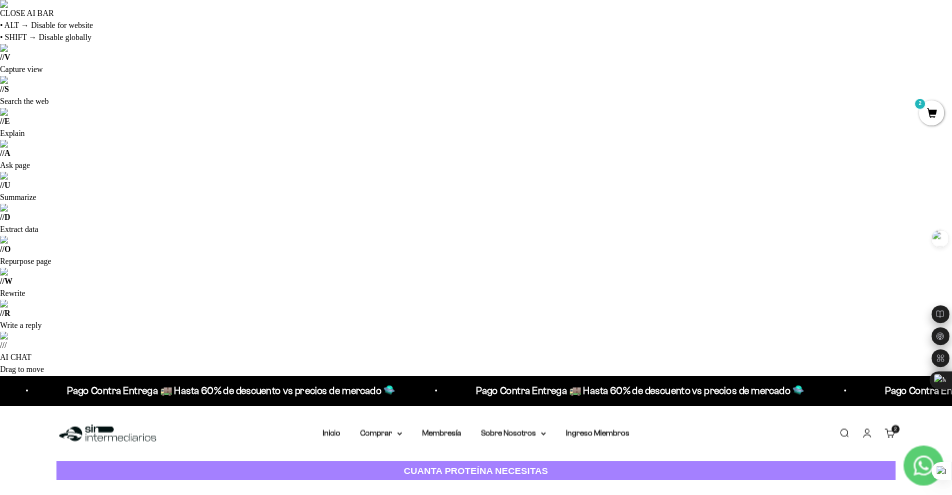 scroll, scrollTop: 0, scrollLeft: 783, axis: horizontal 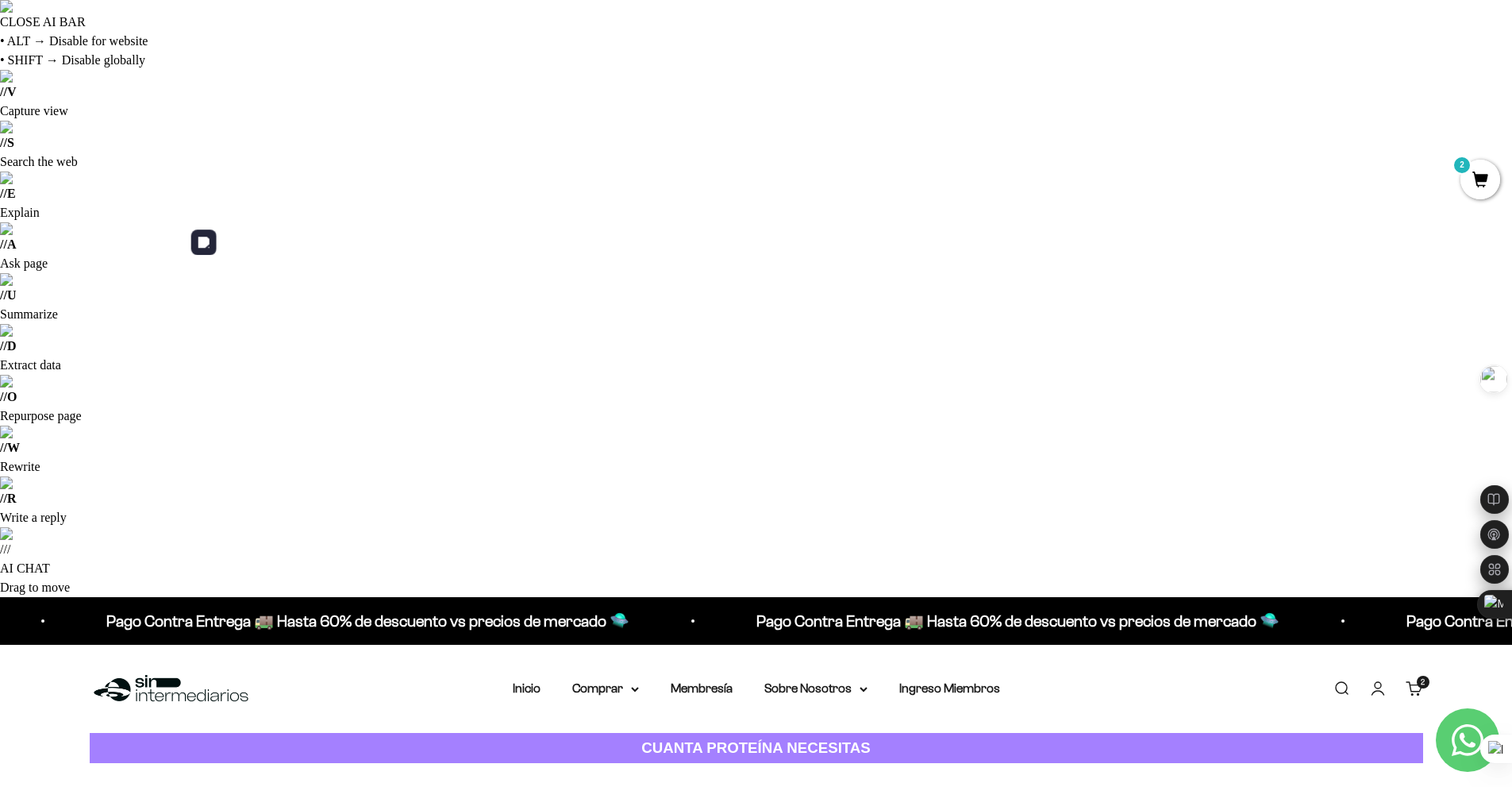 type 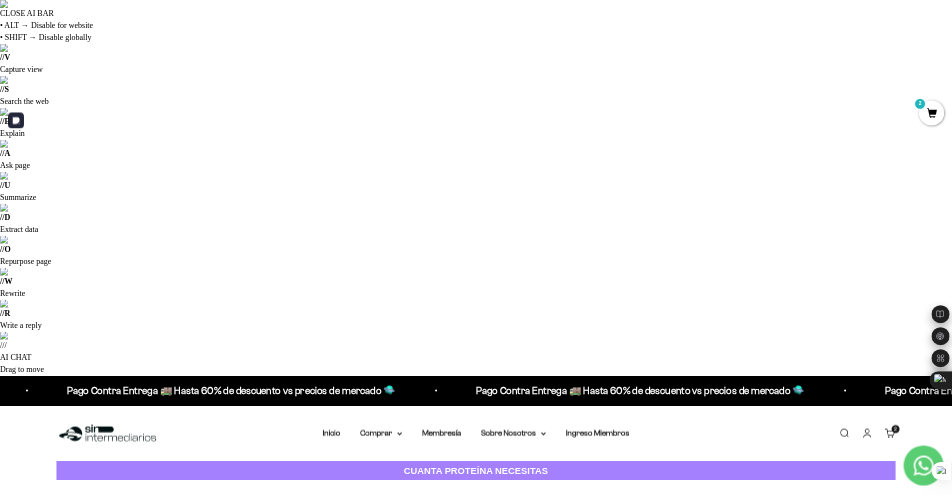 scroll, scrollTop: 0, scrollLeft: 954, axis: horizontal 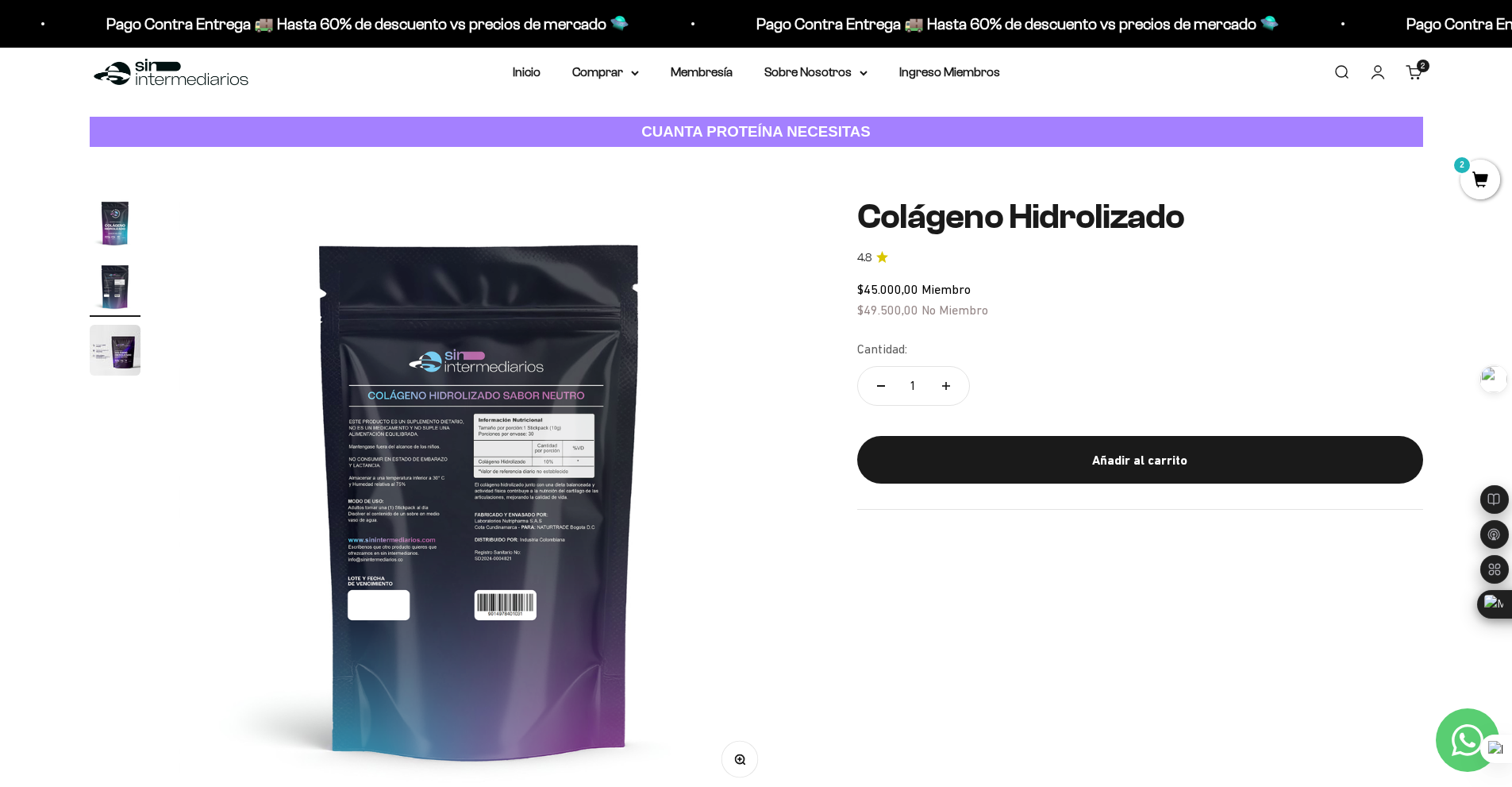 click on "Ingredientes" at bounding box center (1106, 1052) 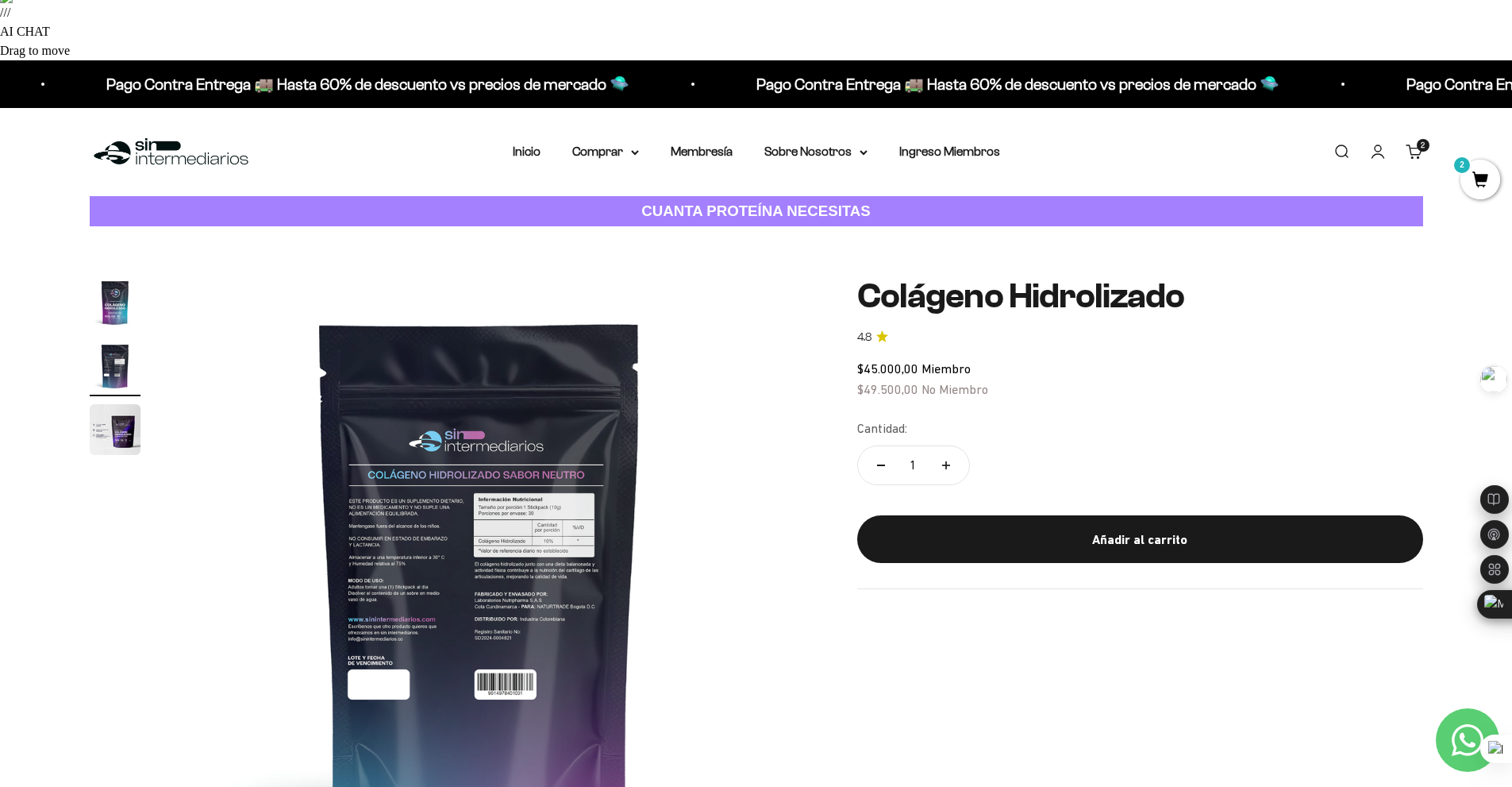 scroll, scrollTop: 0, scrollLeft: 0, axis: both 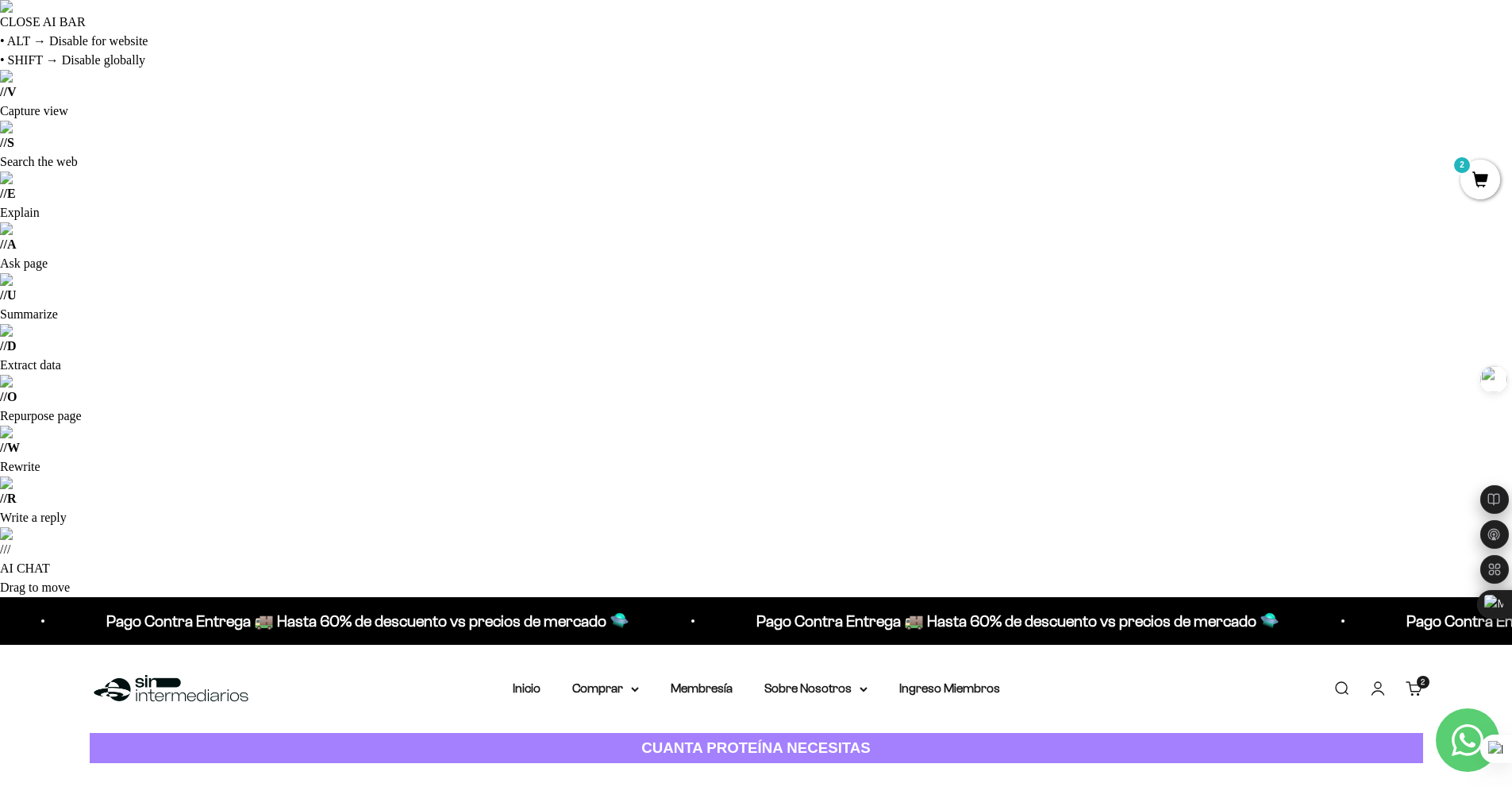 click on "Añadir al carrito" at bounding box center (1140, 1077) 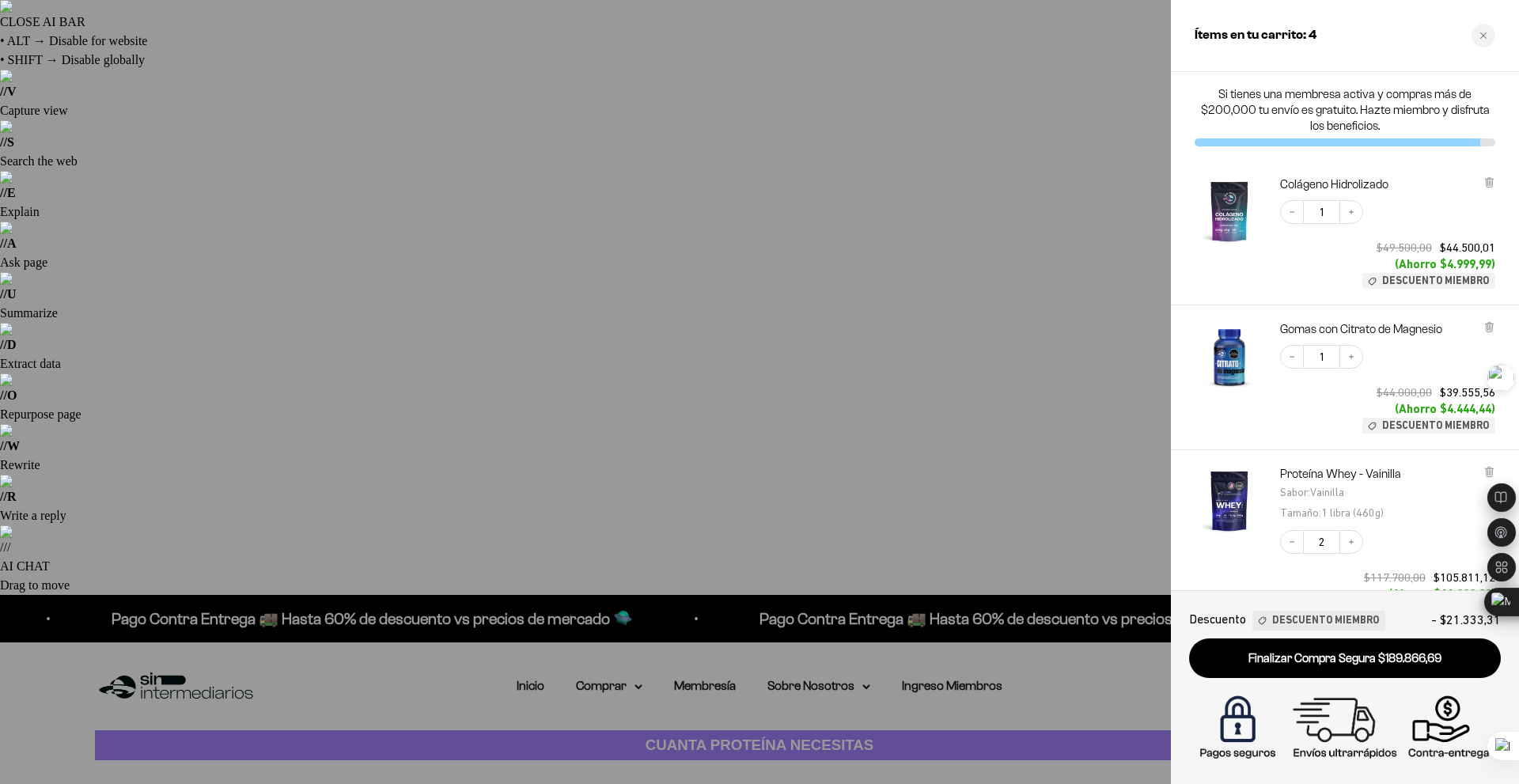 click at bounding box center [760, 392] 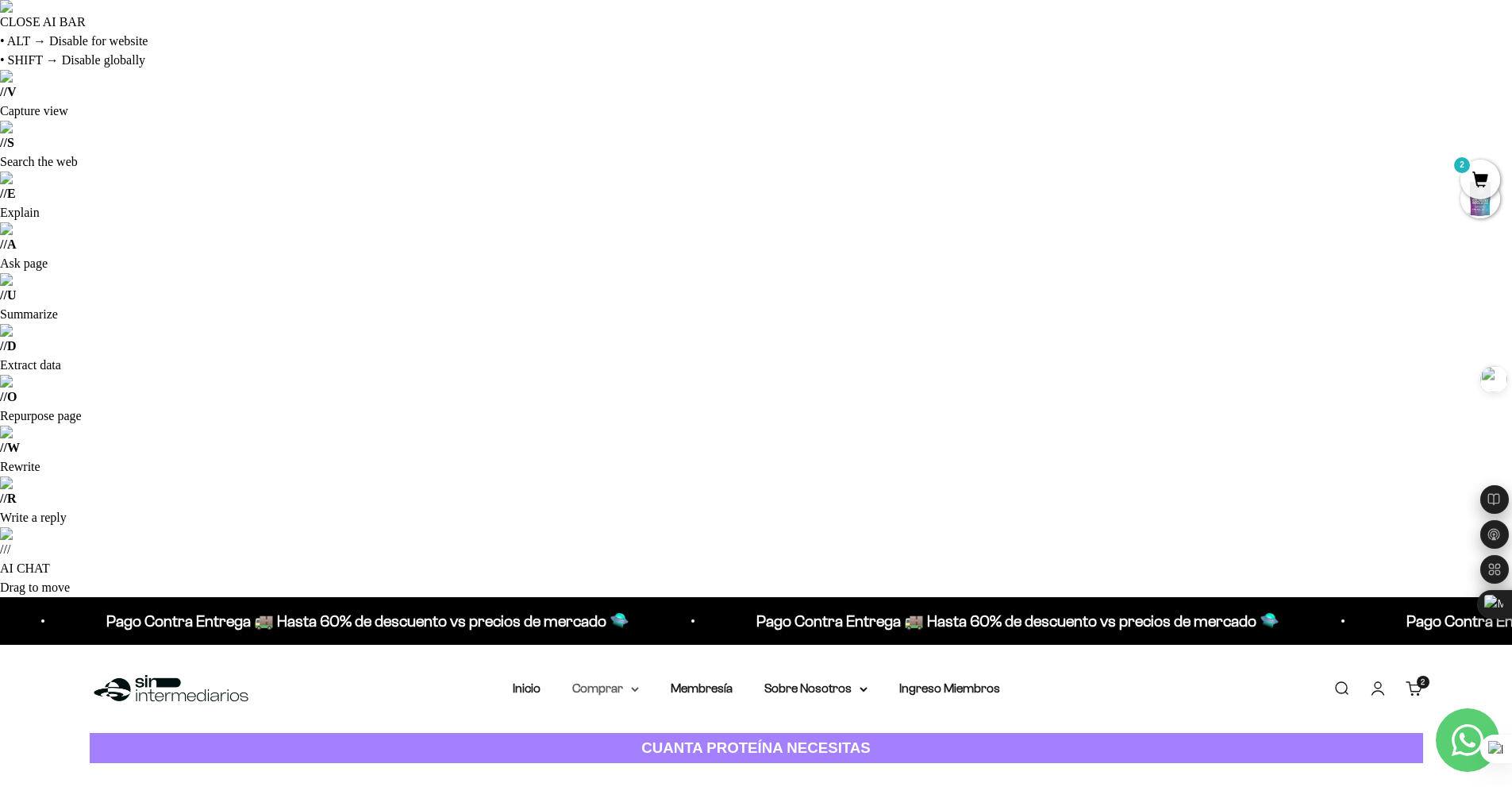 click on "Comprar" at bounding box center [606, 689] 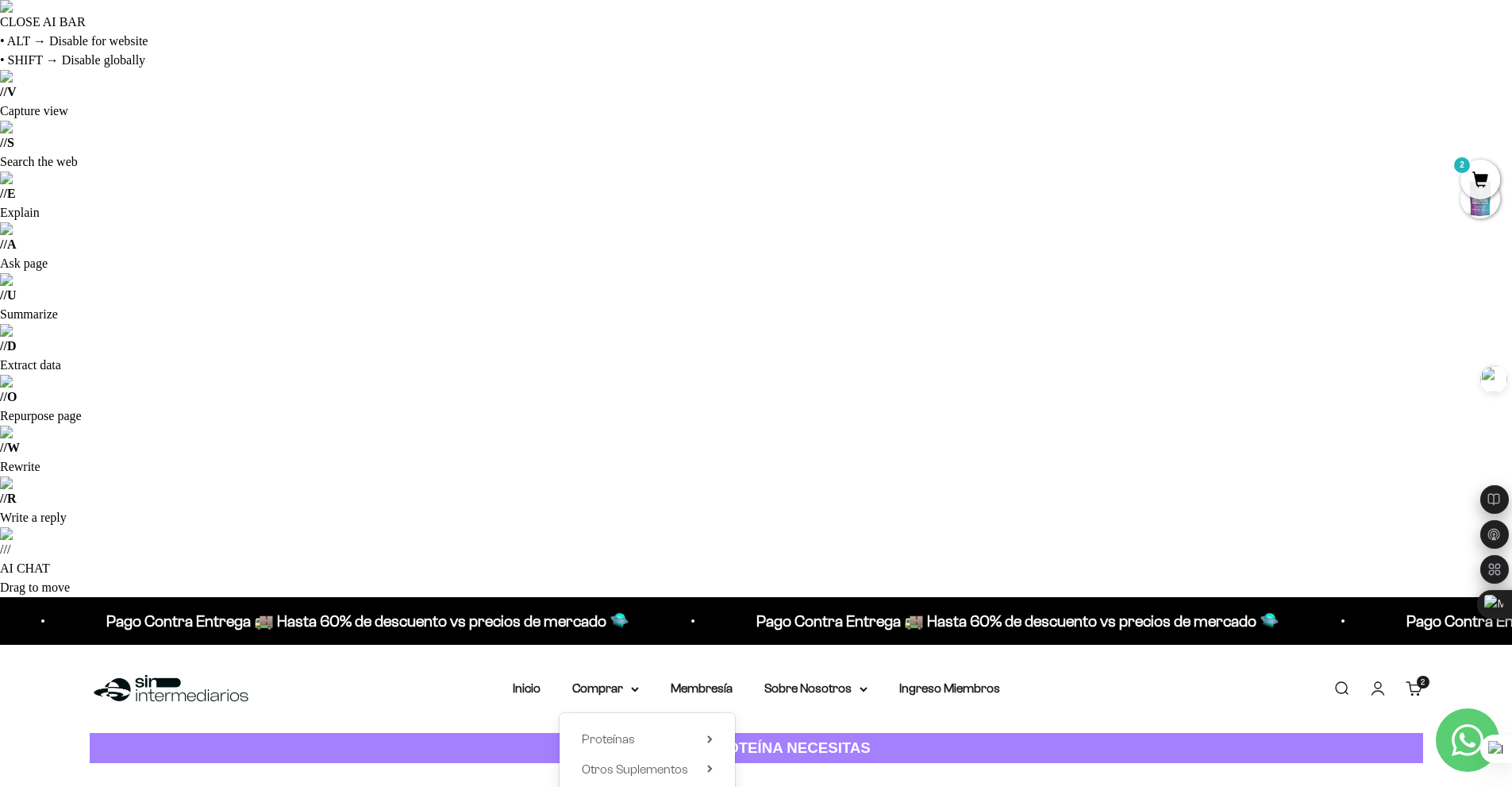 click on "Todos Los Productos" at bounding box center [640, 828] 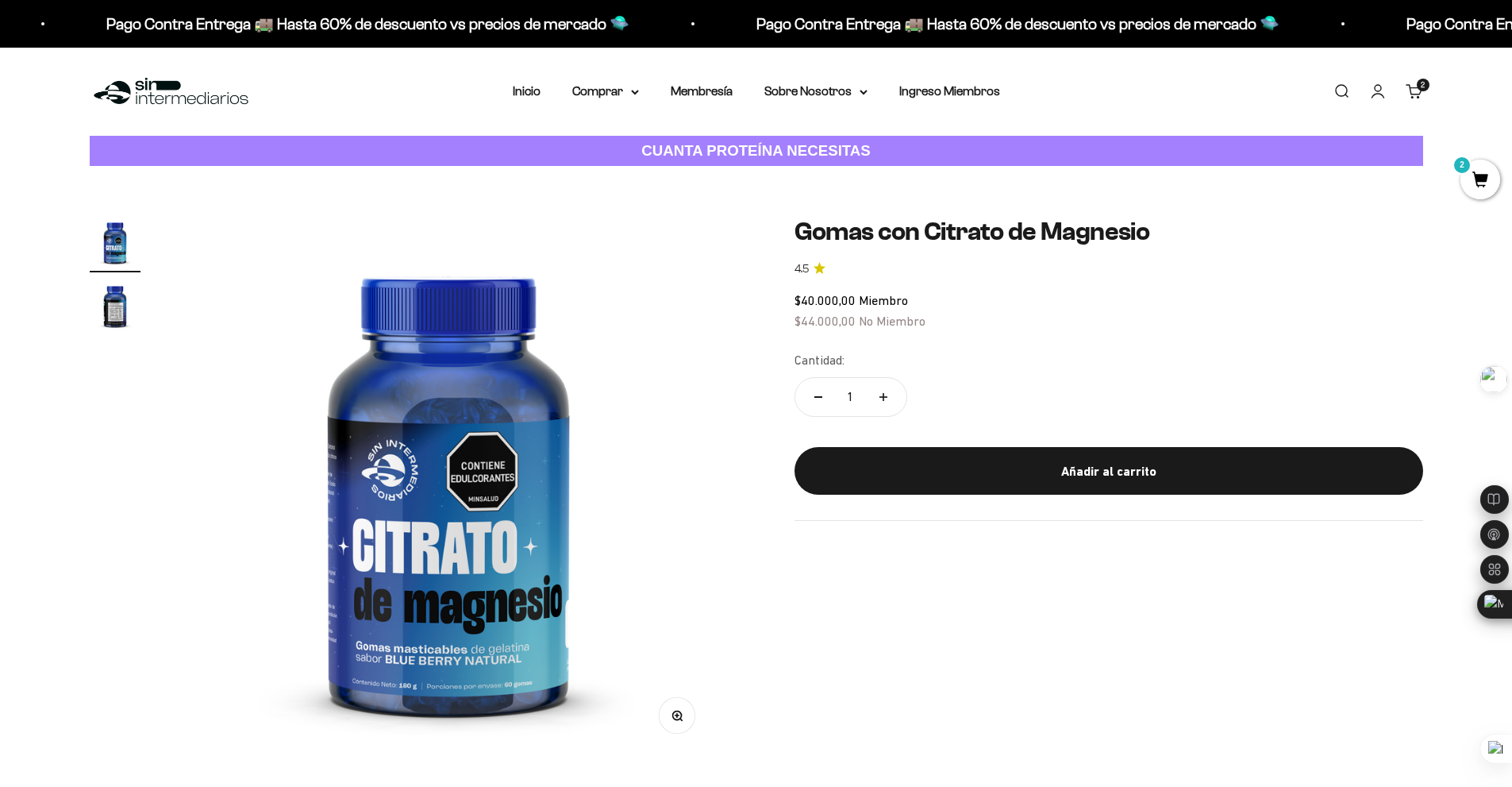 scroll, scrollTop: 0, scrollLeft: 0, axis: both 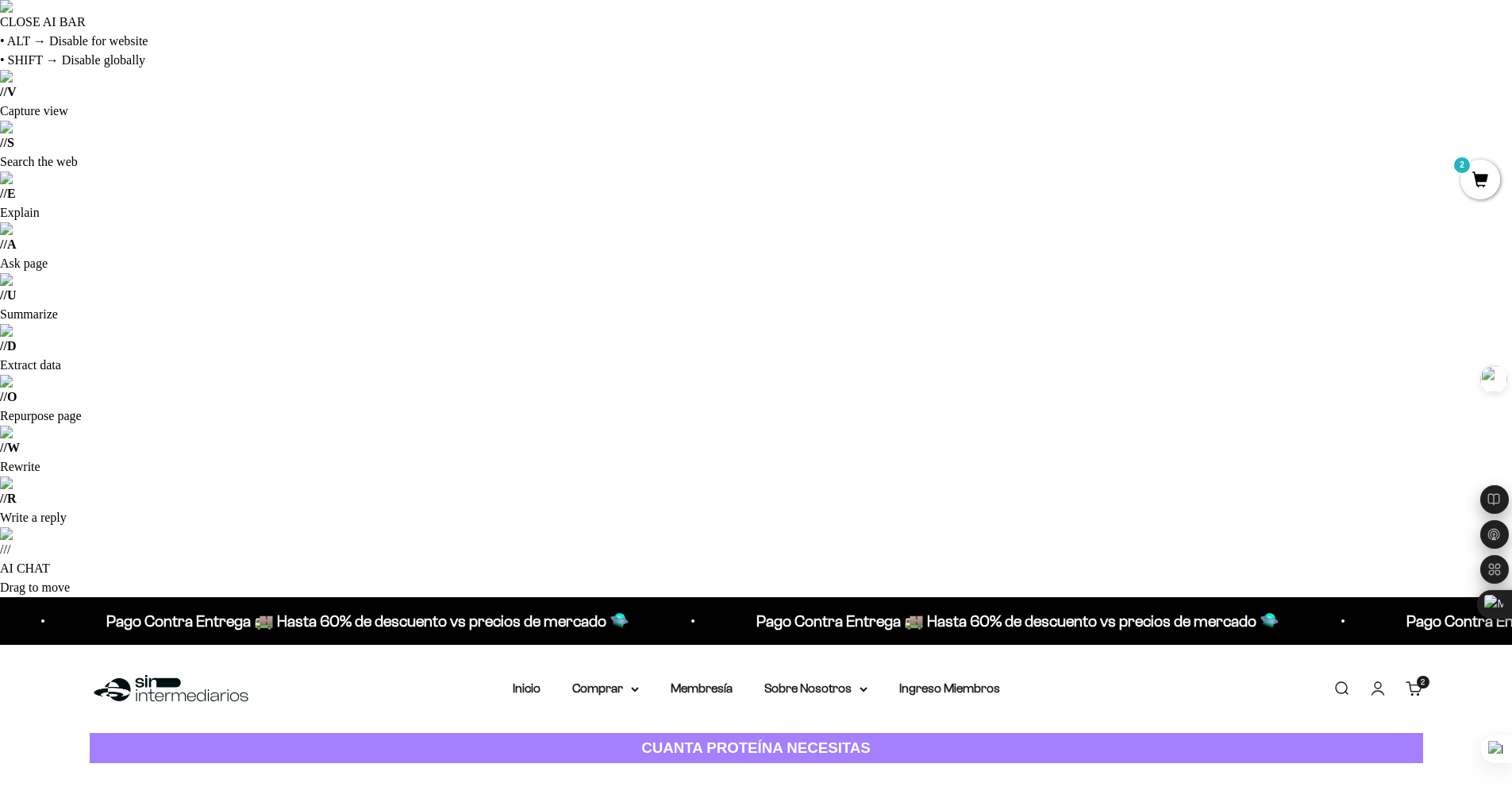 click at bounding box center [115, 903] 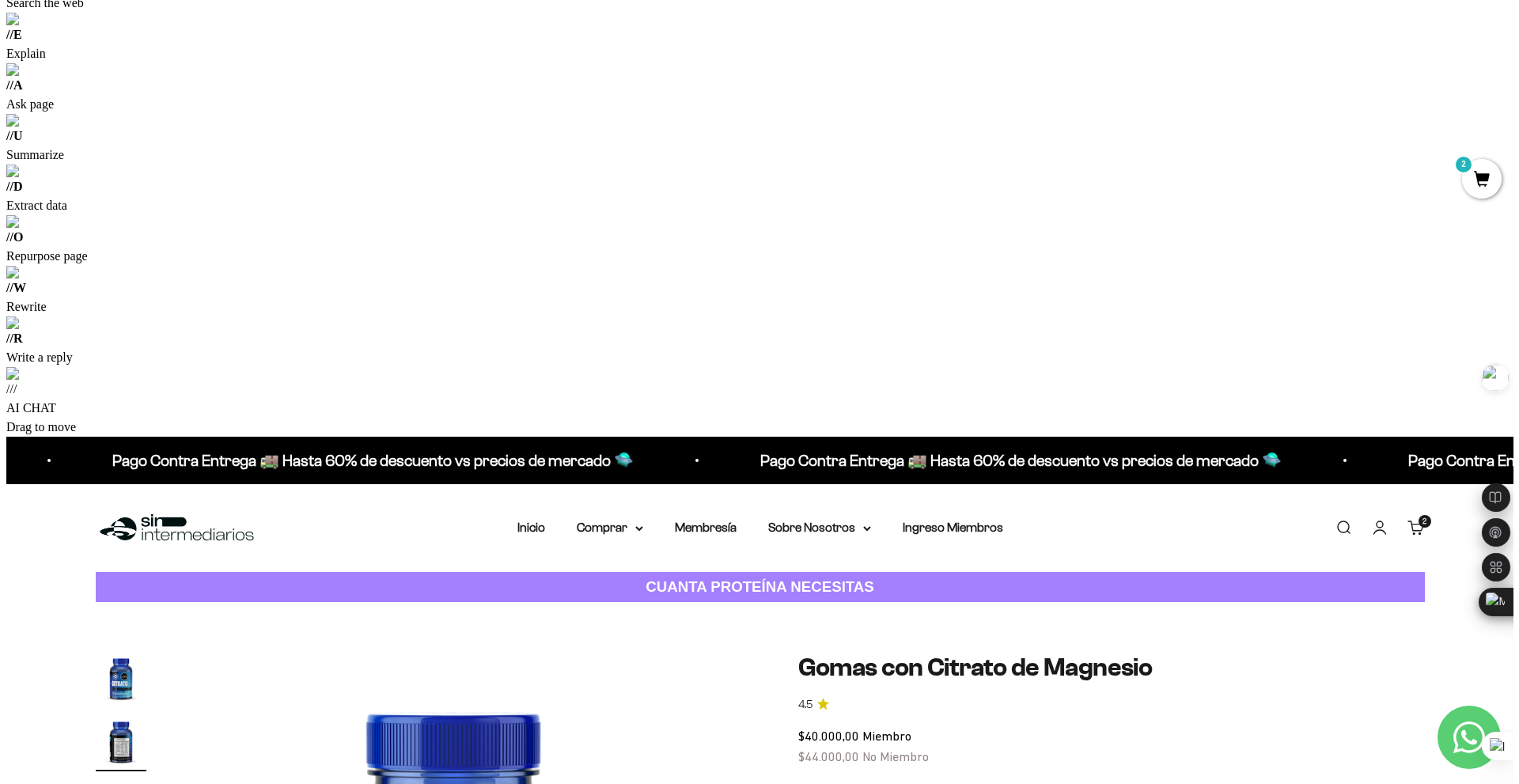 scroll, scrollTop: 0, scrollLeft: 0, axis: both 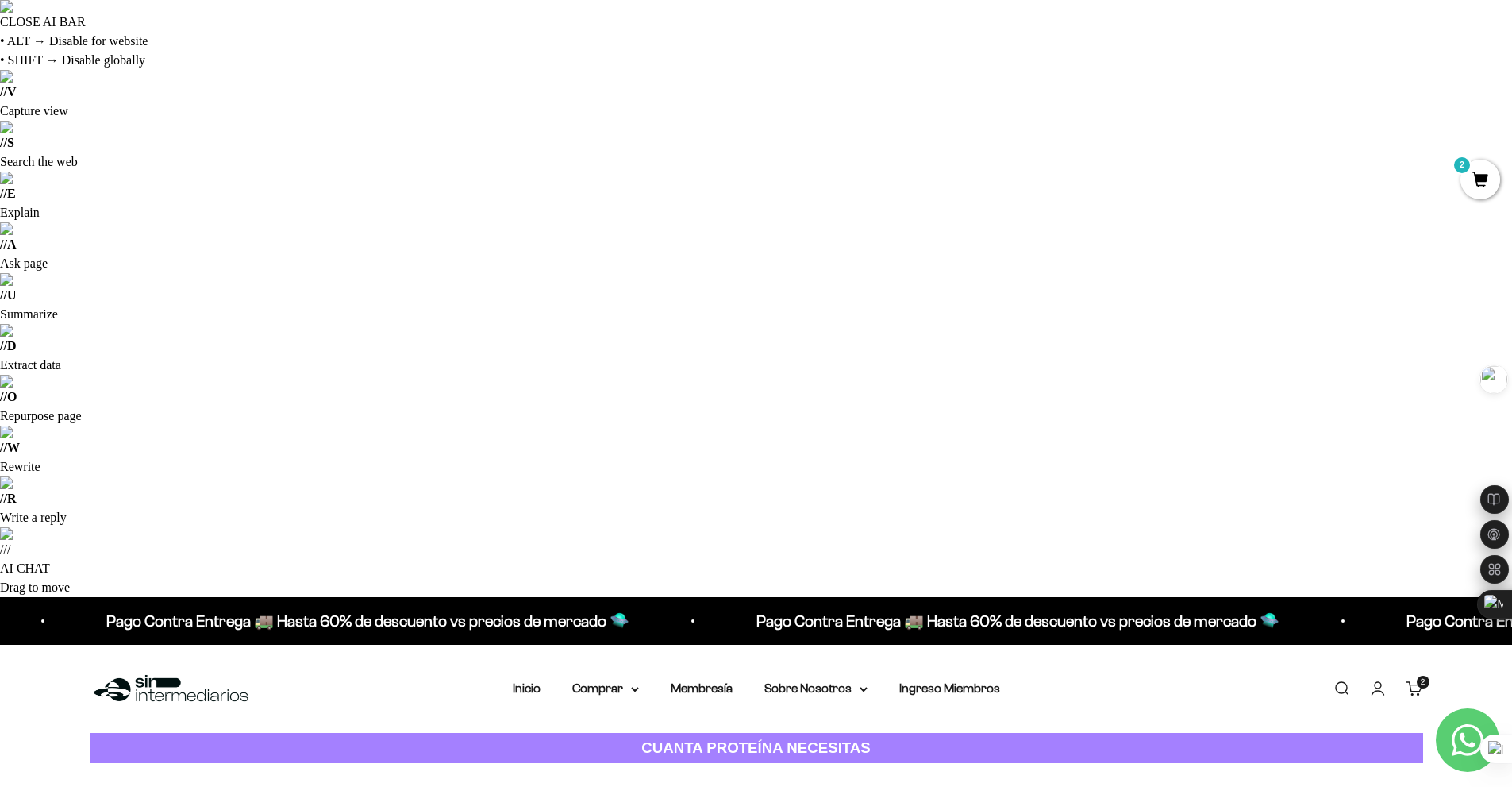 click on "Añadir al carrito" at bounding box center [1109, 1068] 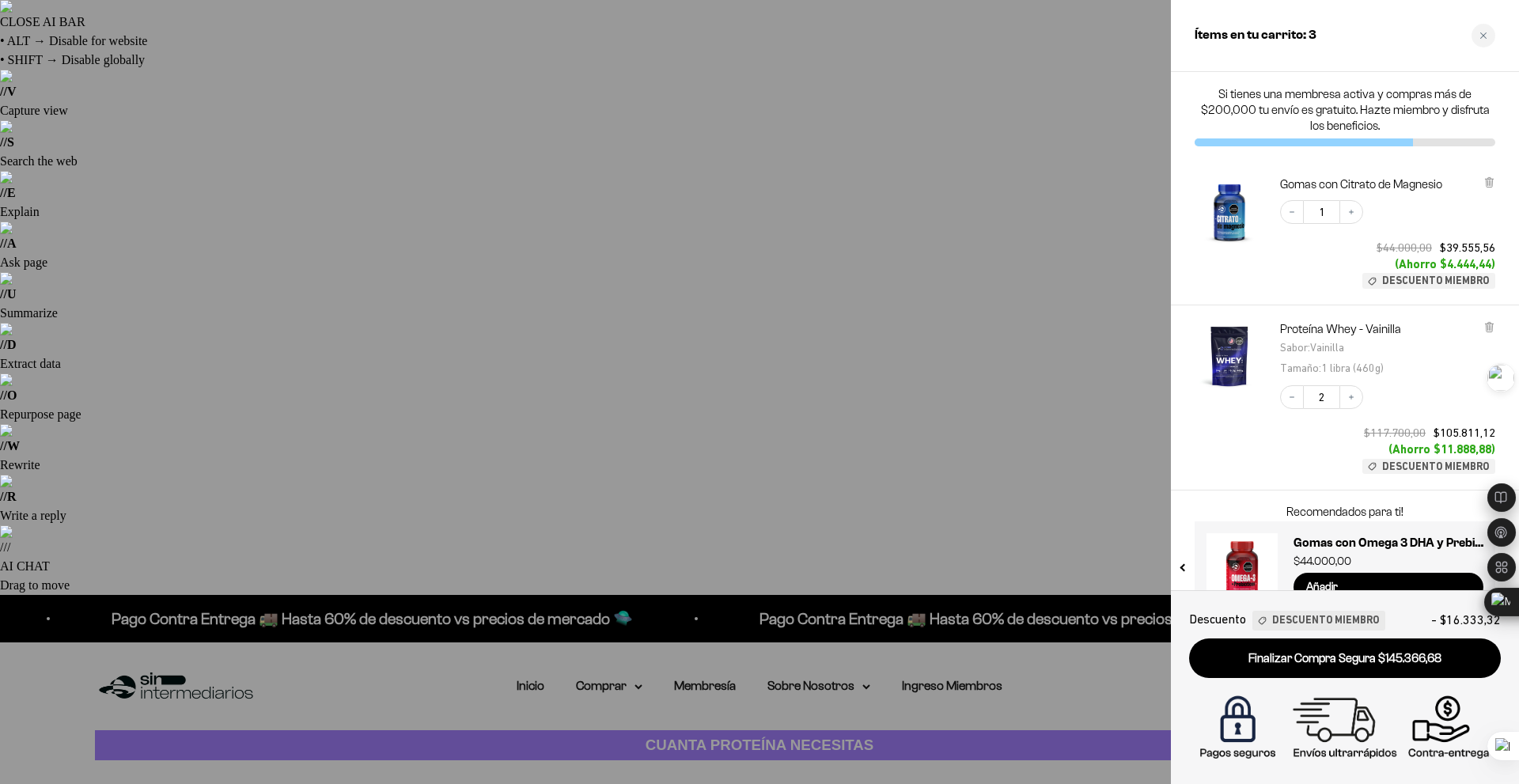 click at bounding box center [760, 392] 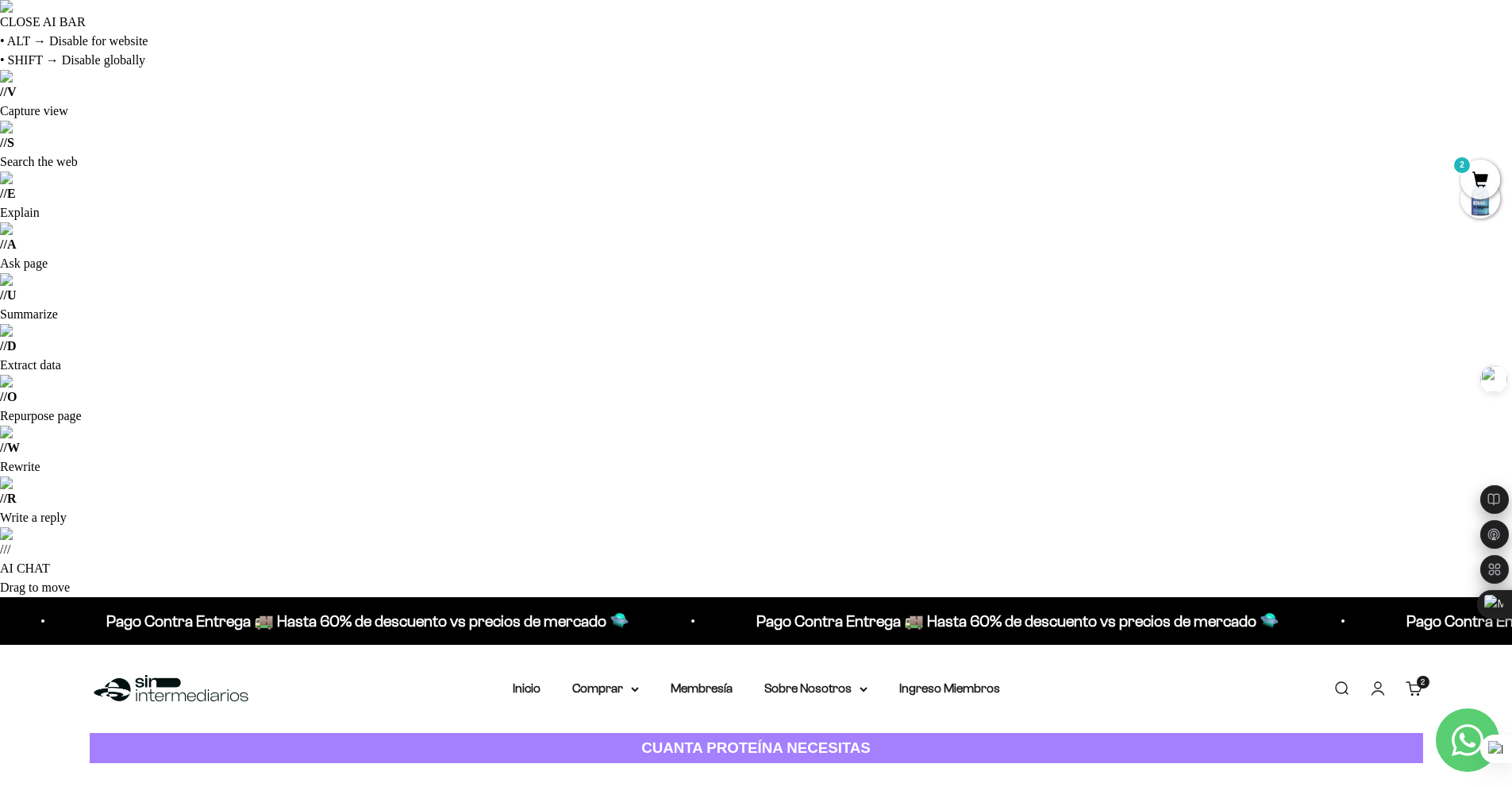 click on "2" at bounding box center [1480, 179] 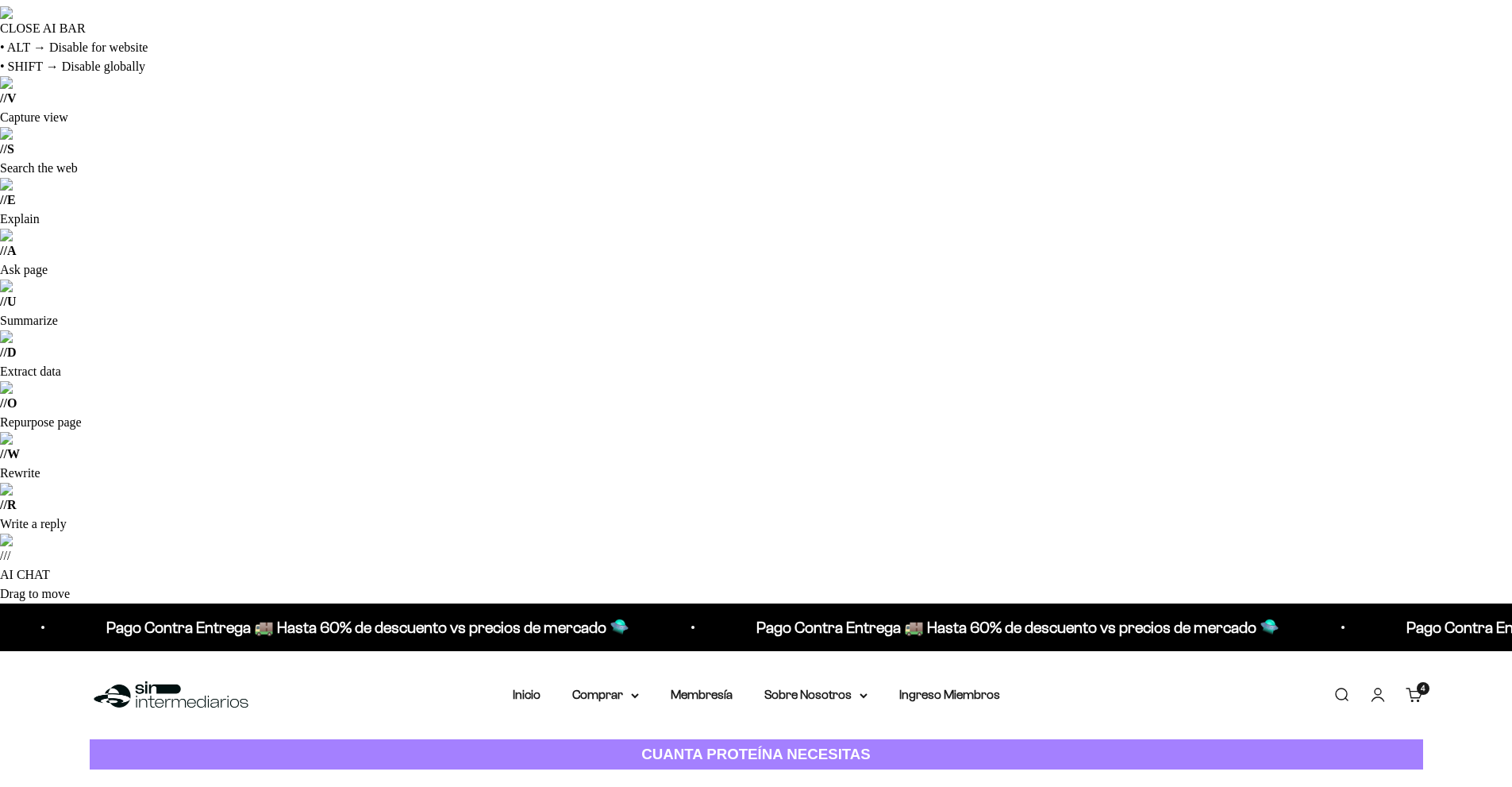 scroll, scrollTop: 0, scrollLeft: 0, axis: both 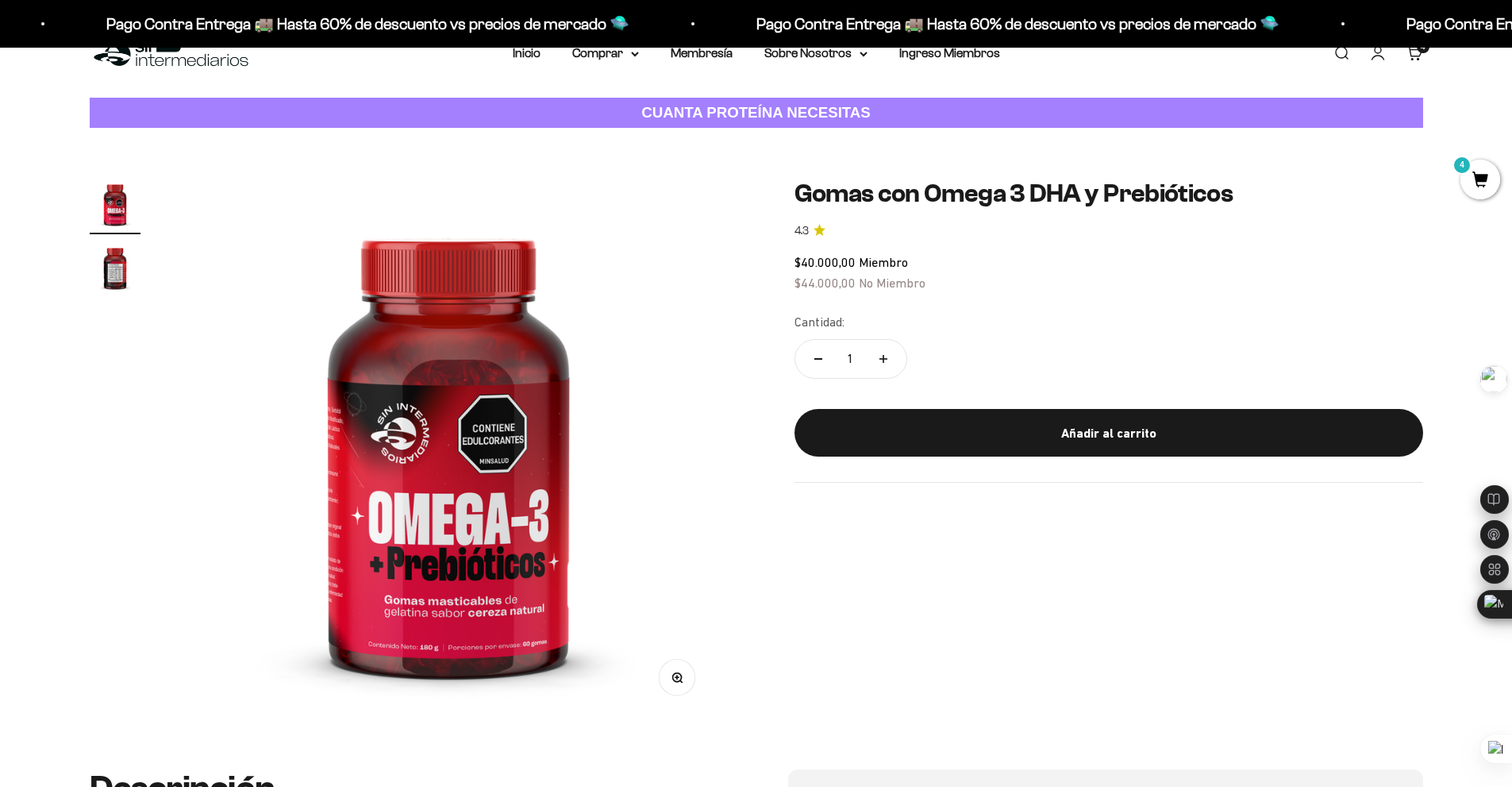 click on "Ingredientes" at bounding box center (863, 1076) 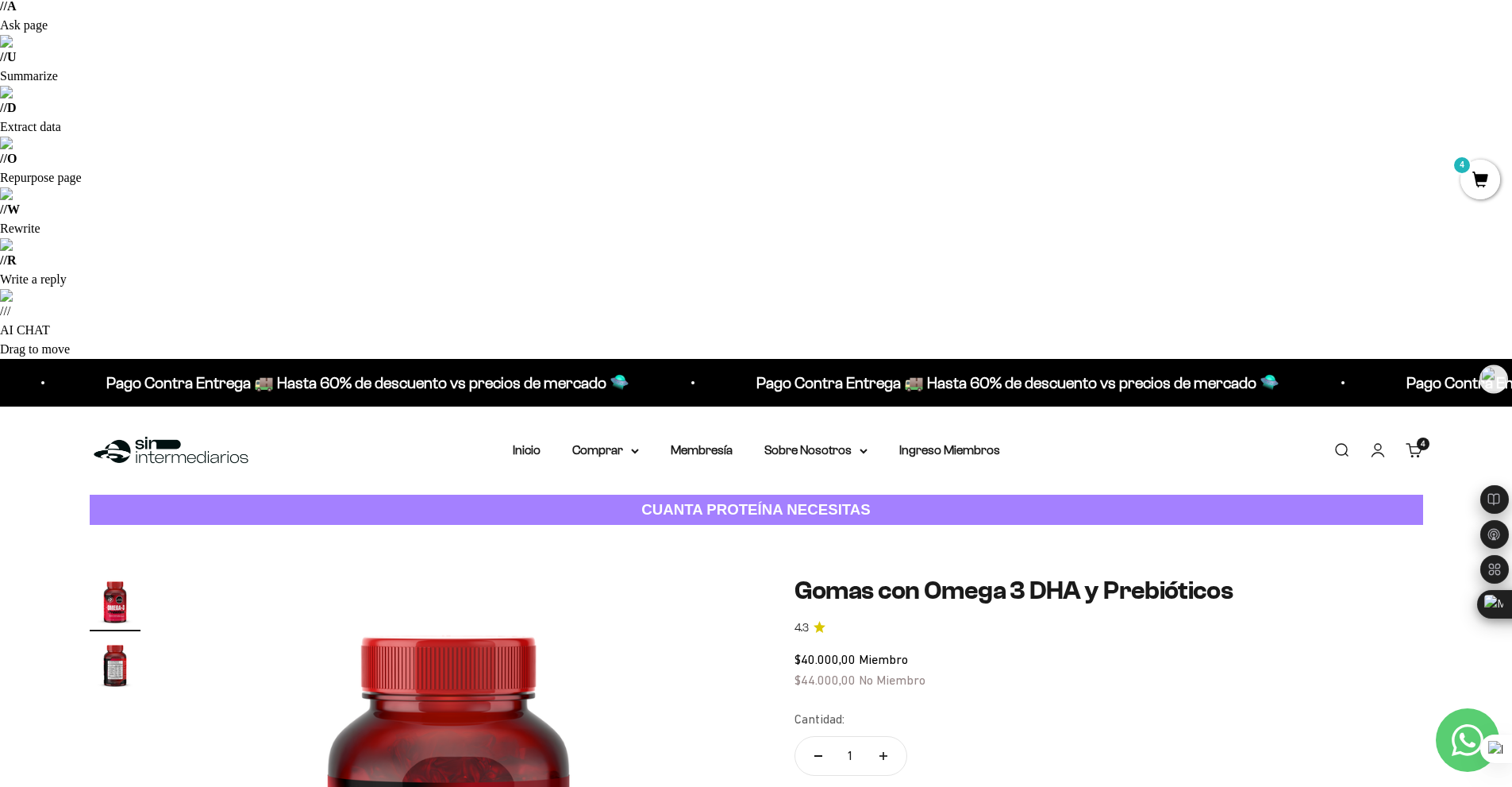 scroll, scrollTop: 0, scrollLeft: 0, axis: both 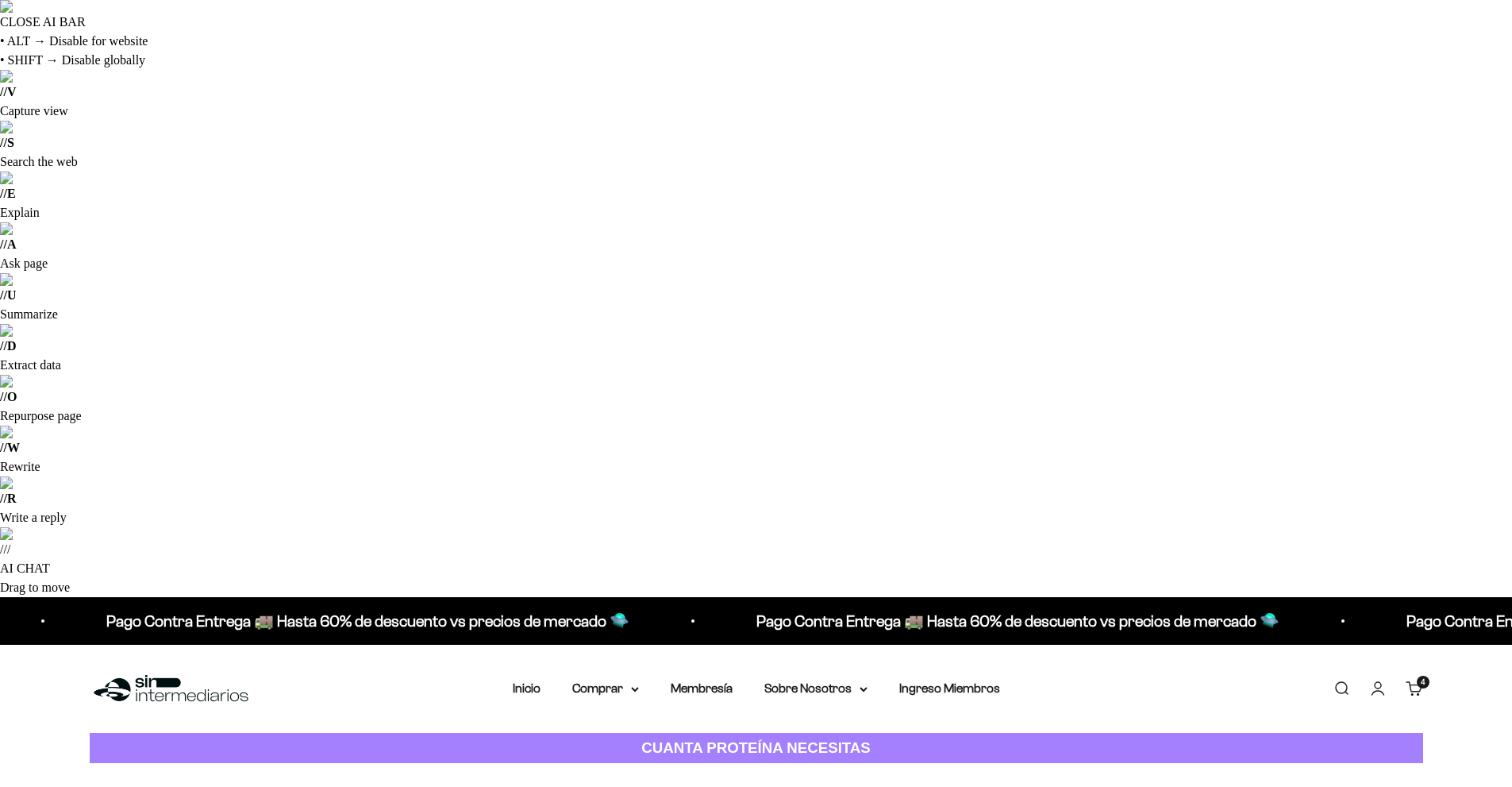 click on "Carrito
4 artículos
4" at bounding box center (1414, 689) 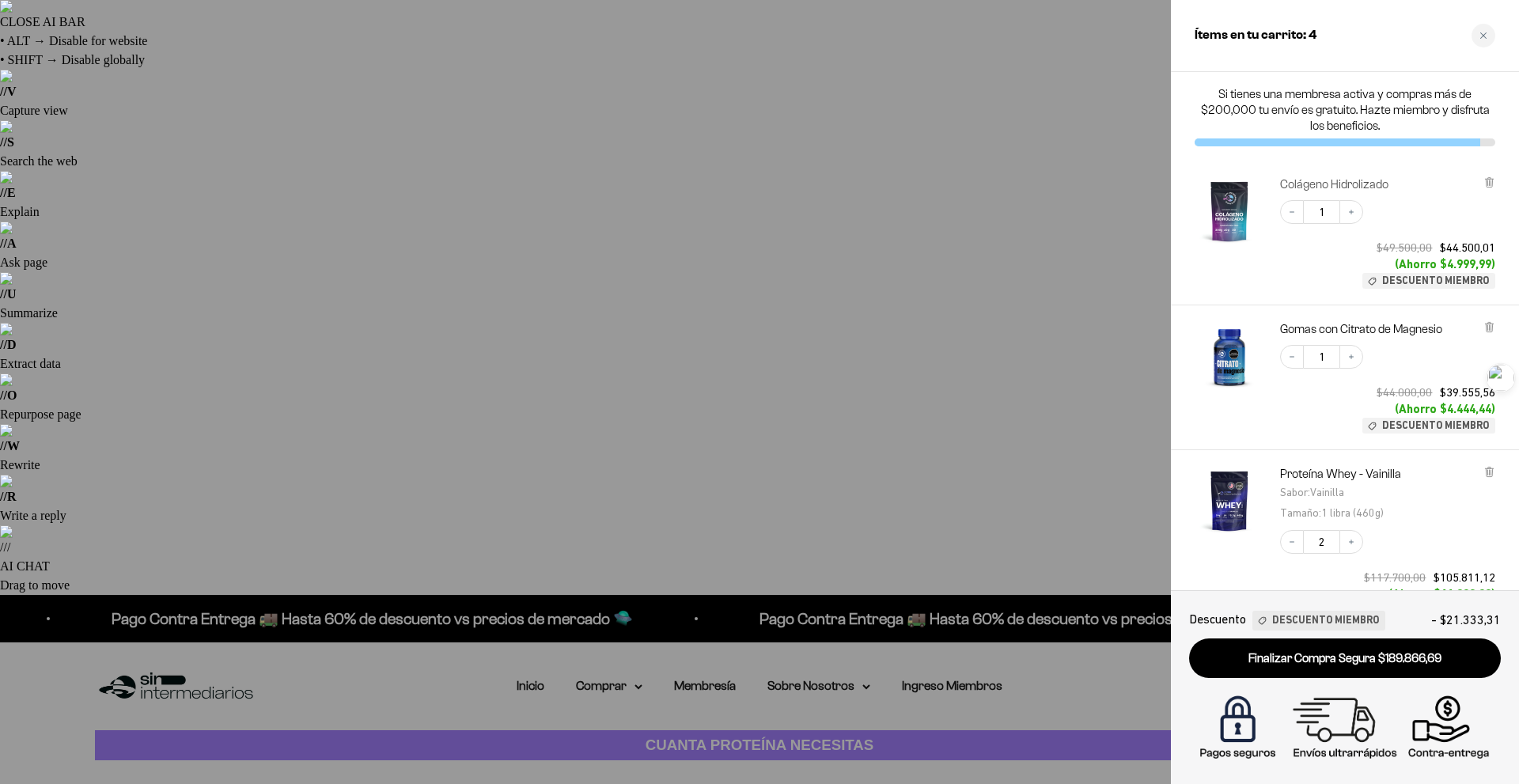 scroll, scrollTop: 0, scrollLeft: 0, axis: both 